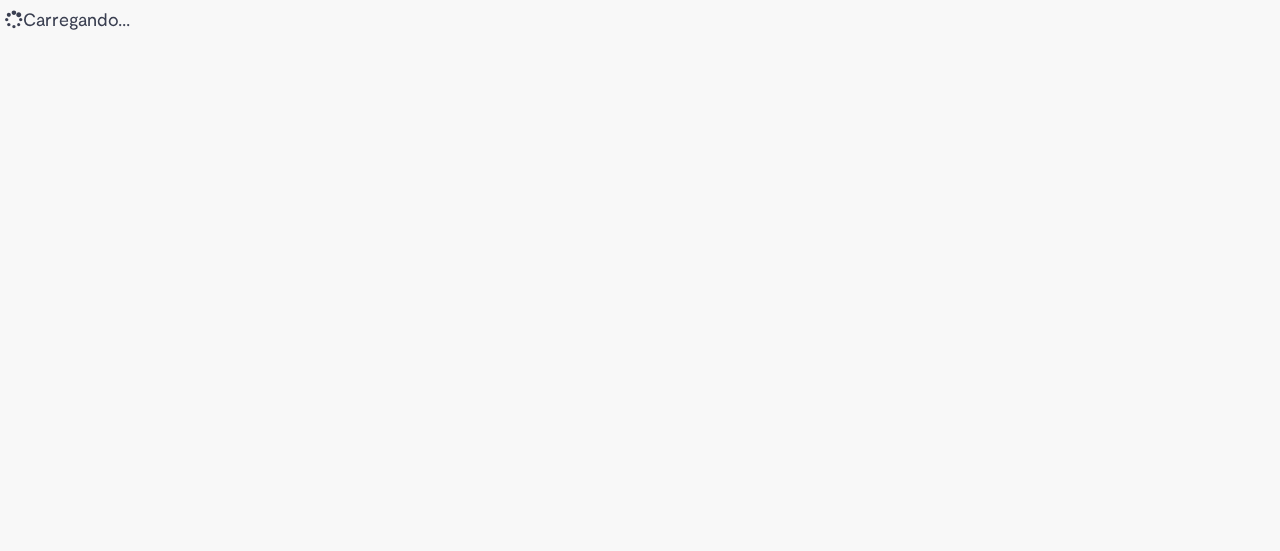scroll, scrollTop: 0, scrollLeft: 0, axis: both 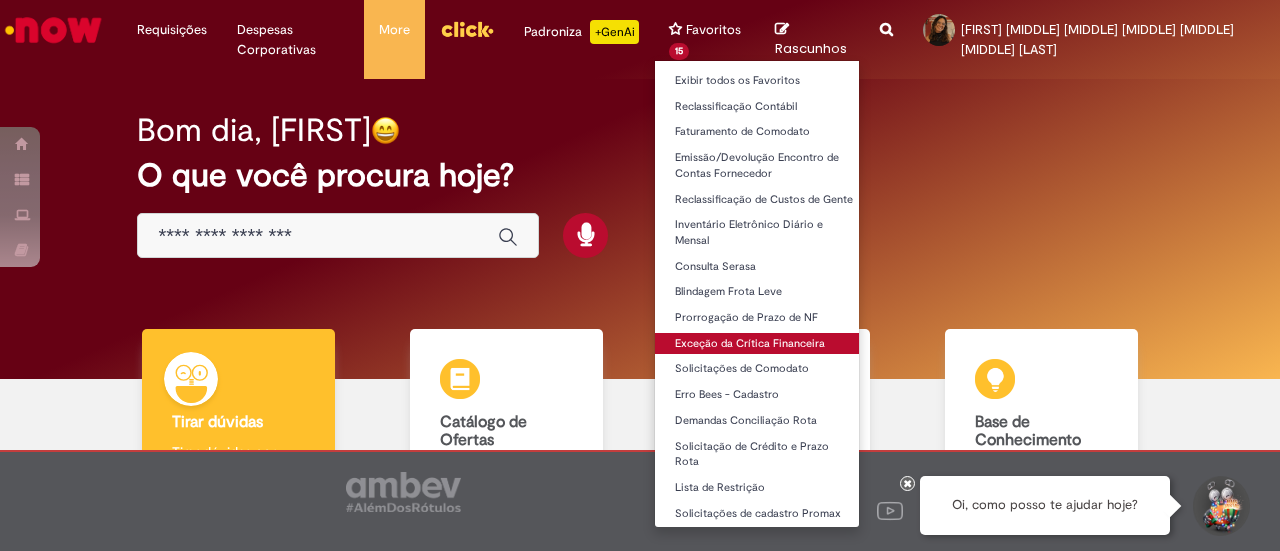 click on "Exceção da Crítica Financeira" at bounding box center [765, 344] 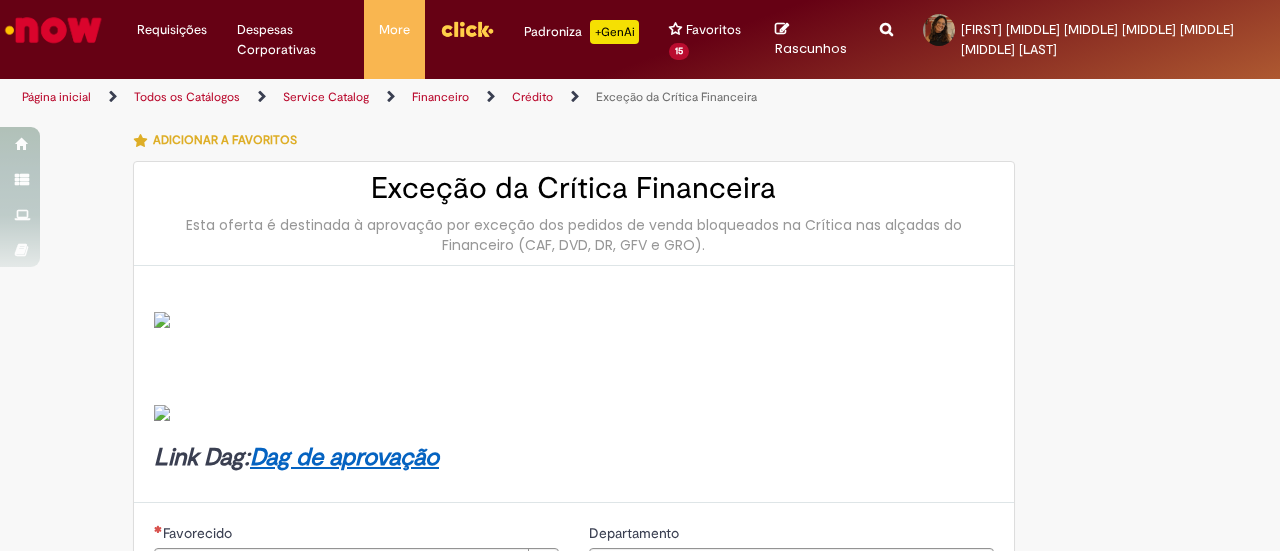 type on "********" 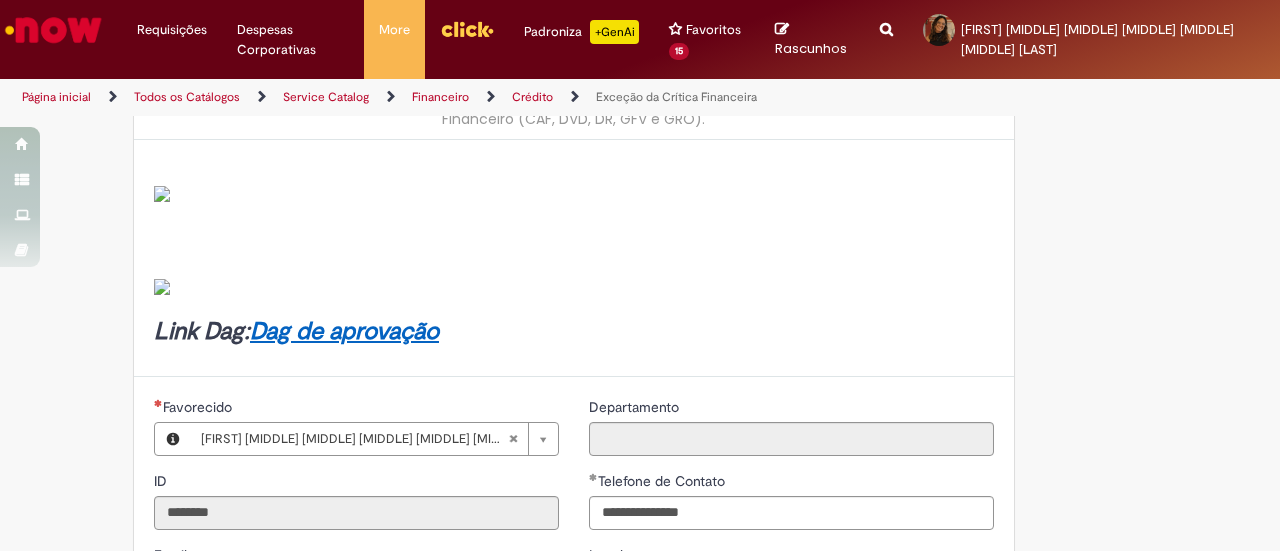 type on "**********" 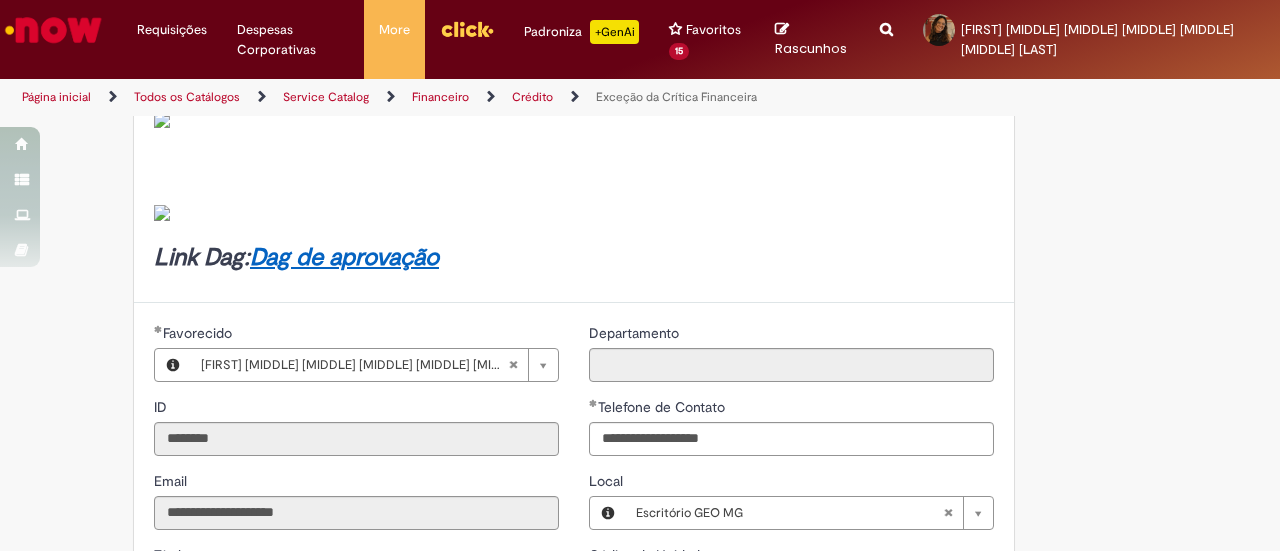 scroll, scrollTop: 0, scrollLeft: 0, axis: both 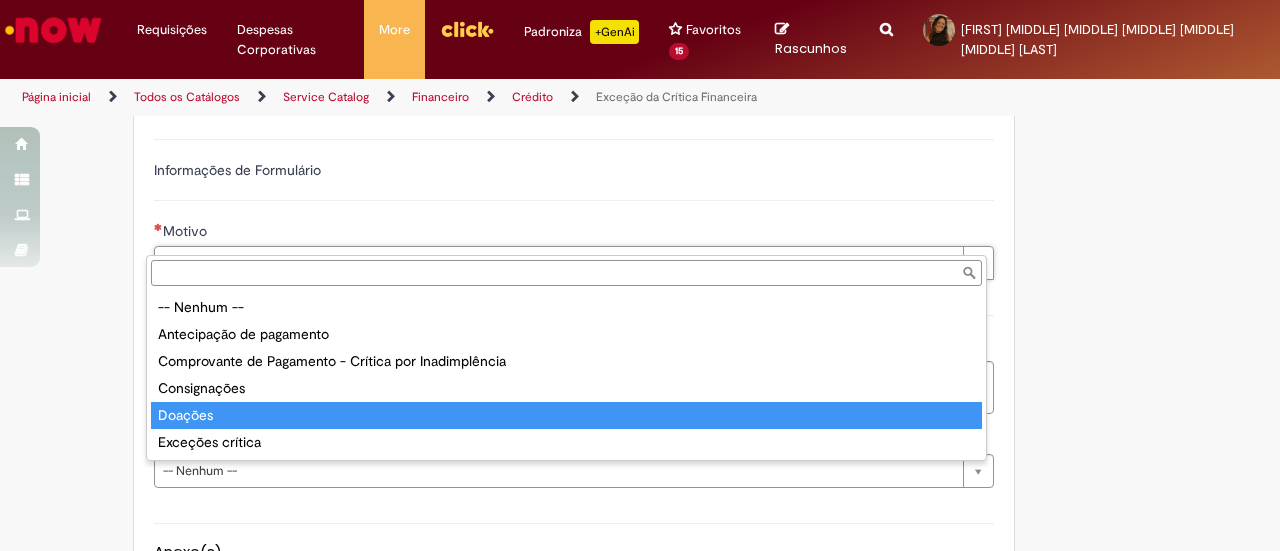 type on "*******" 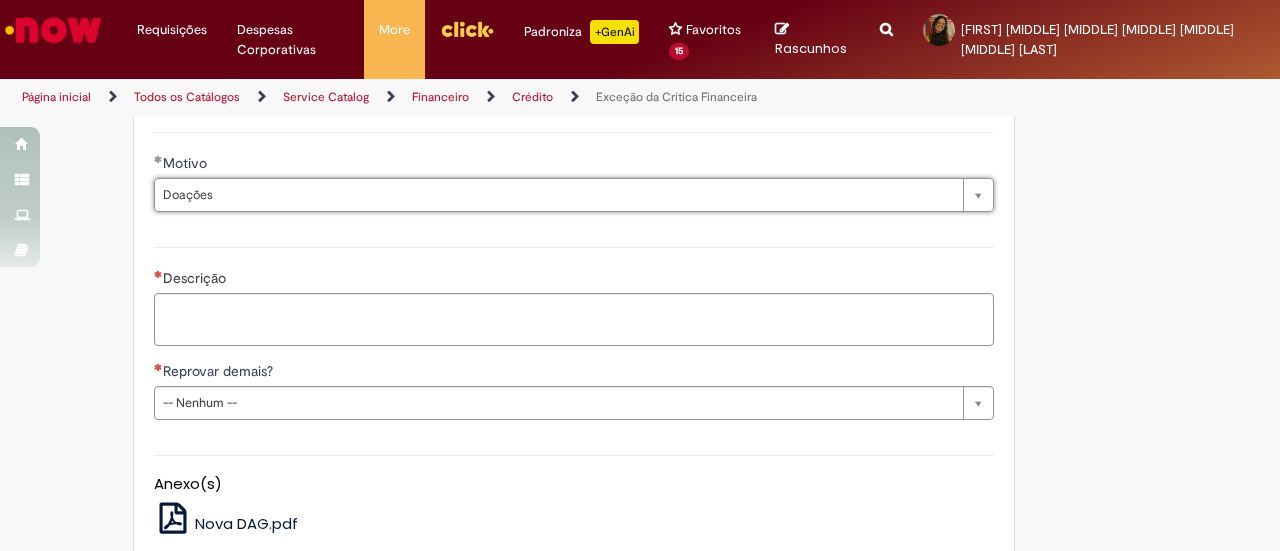 scroll, scrollTop: 800, scrollLeft: 0, axis: vertical 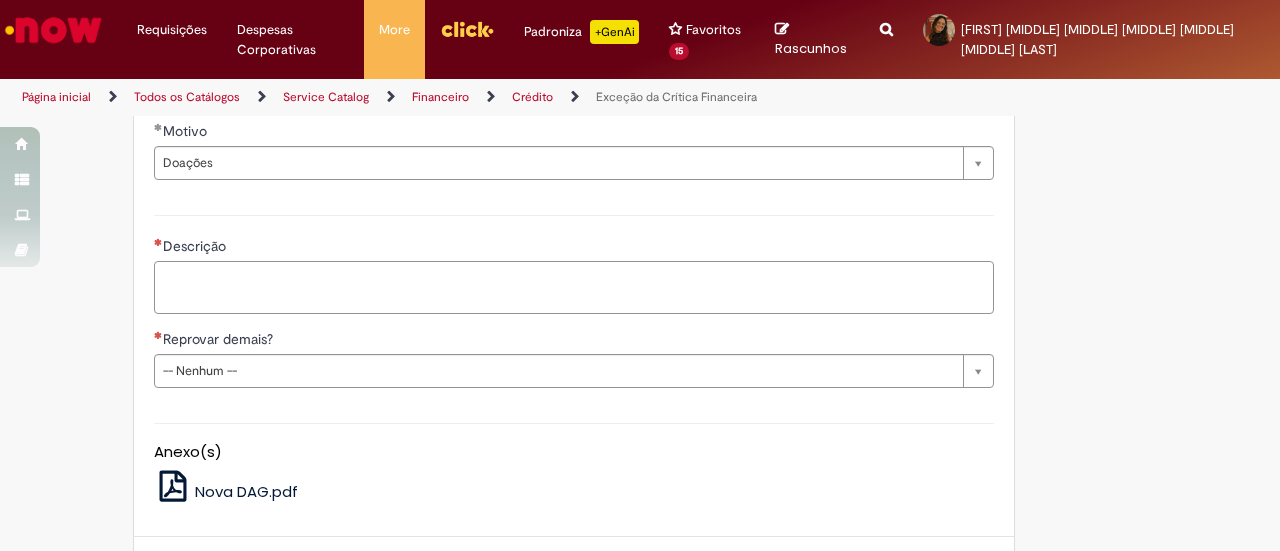 click on "Descrição" at bounding box center [574, 287] 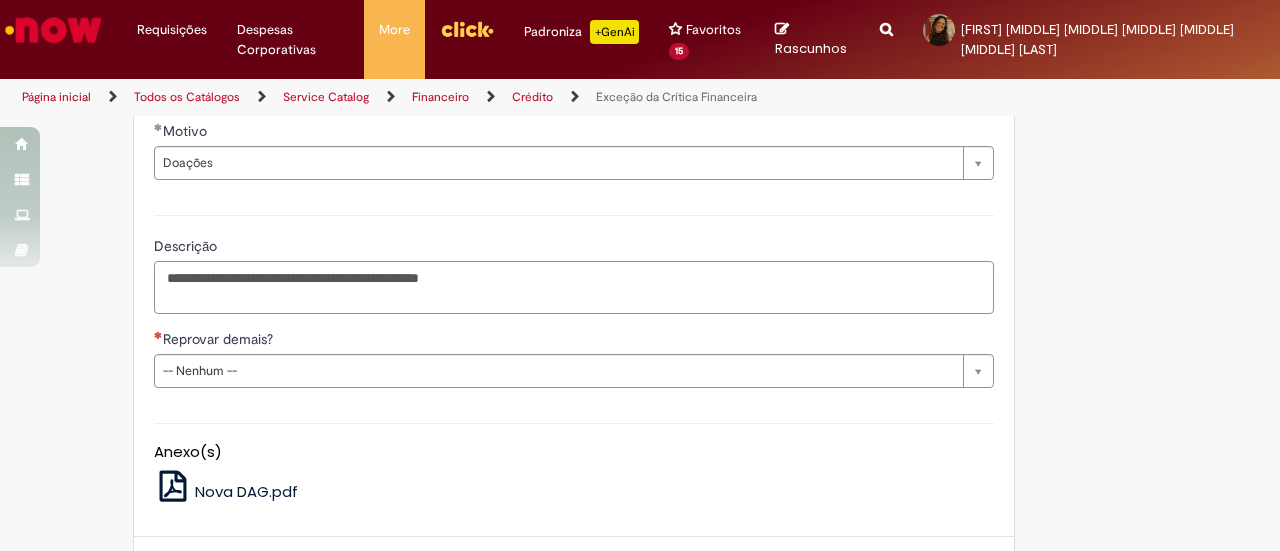 paste on "**********" 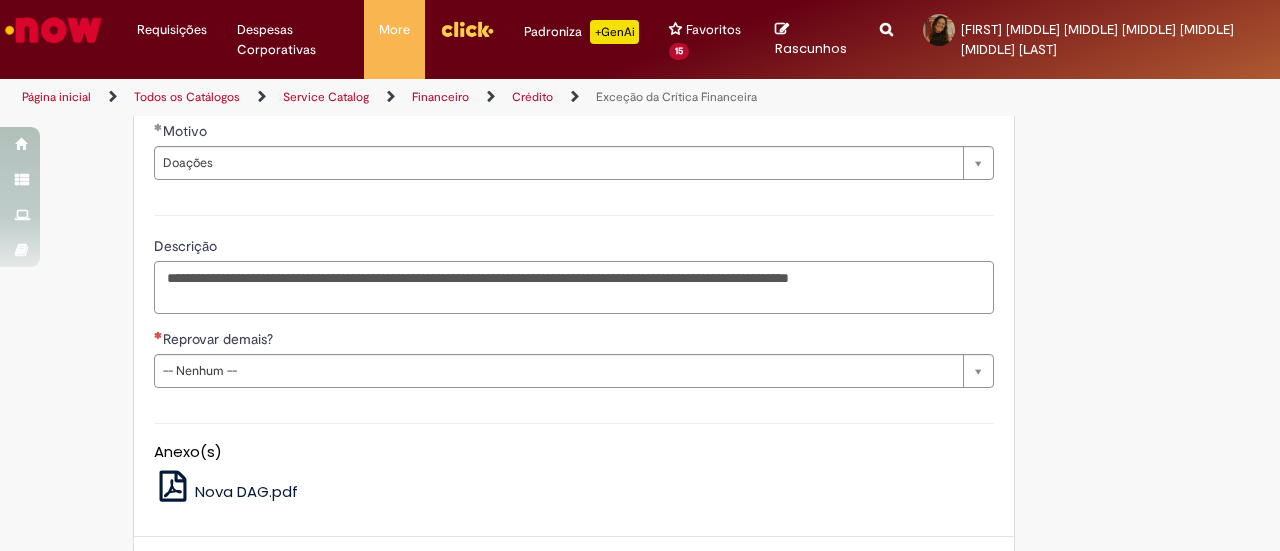 click on "**********" at bounding box center [574, 287] 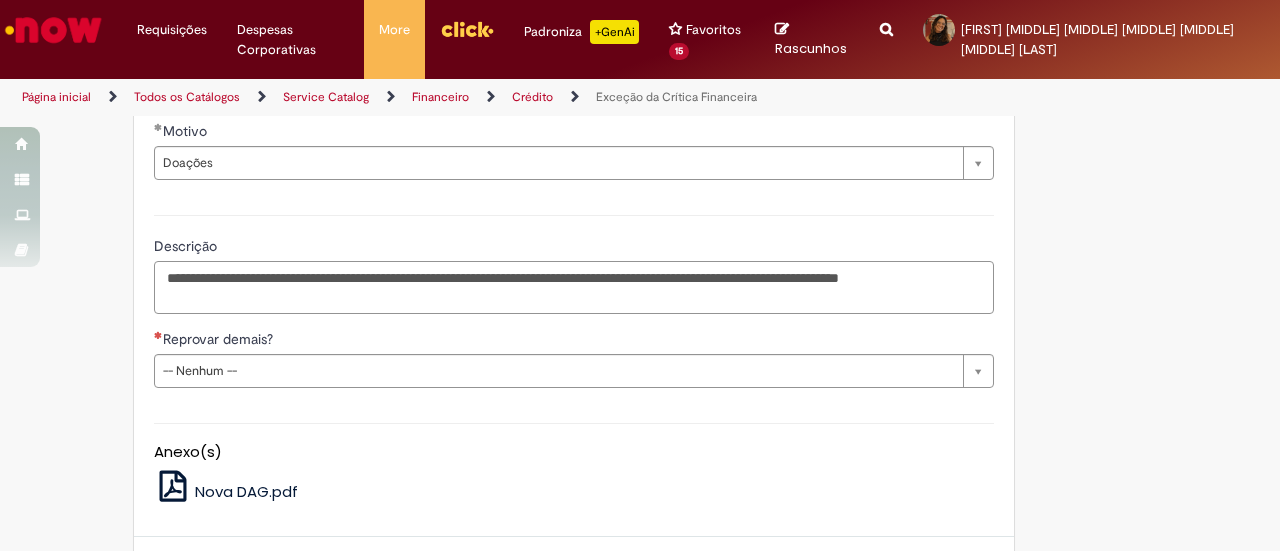 click on "**********" at bounding box center [574, 287] 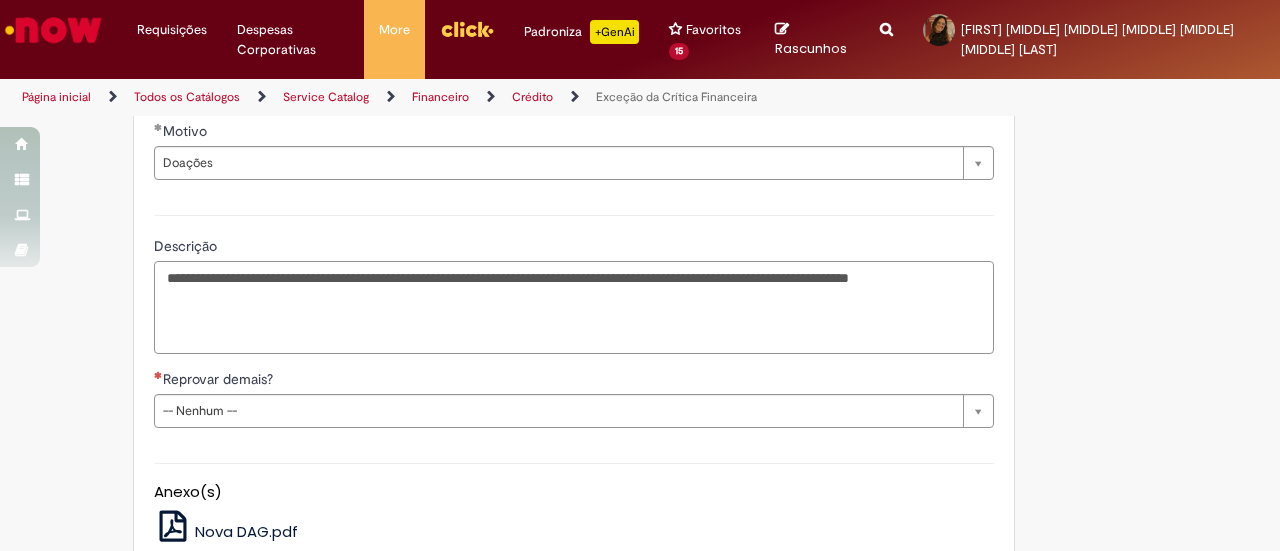 paste on "**********" 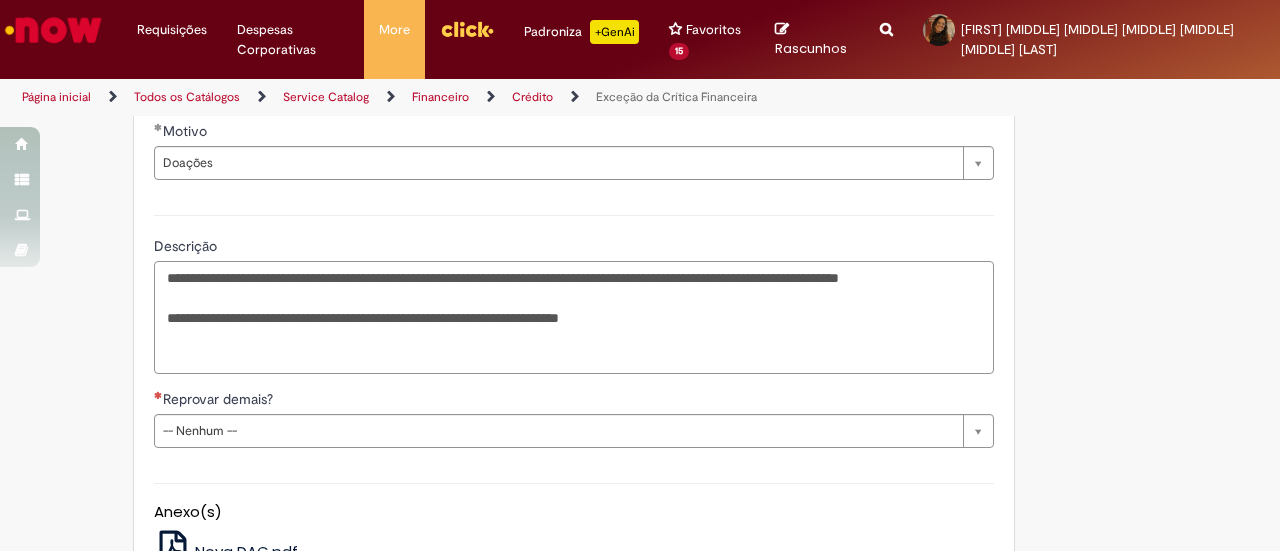 type on "**********" 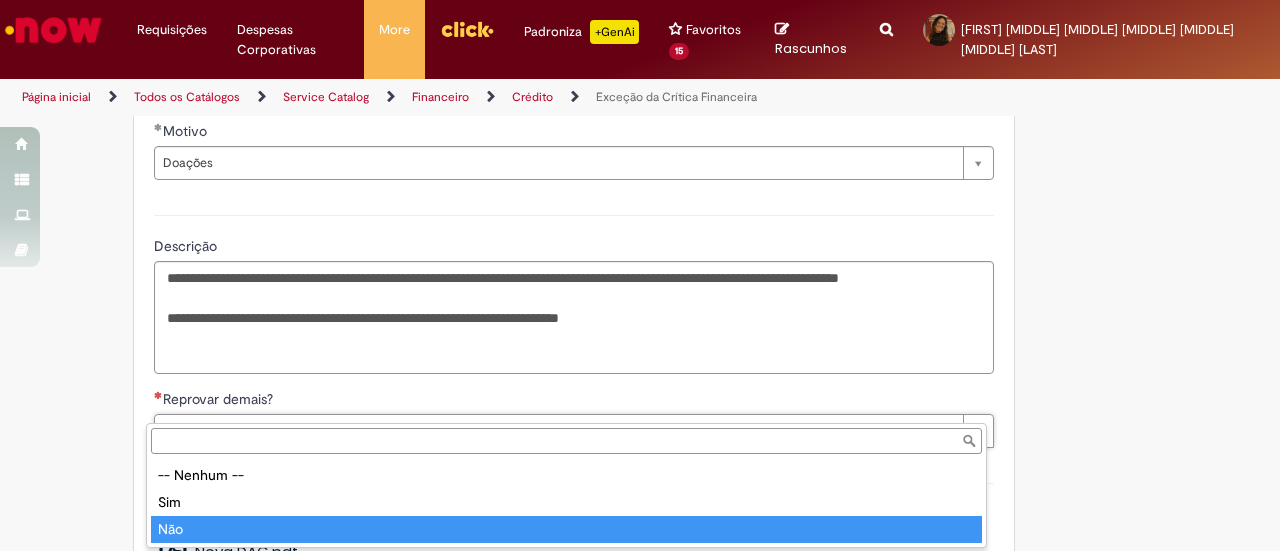 type on "***" 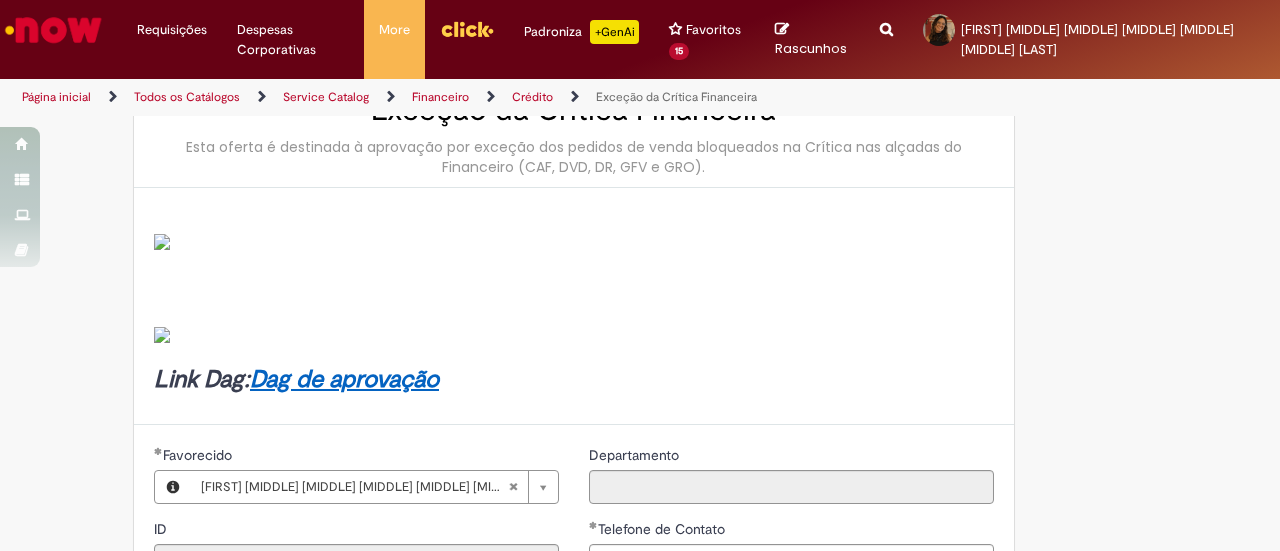 scroll, scrollTop: 7, scrollLeft: 0, axis: vertical 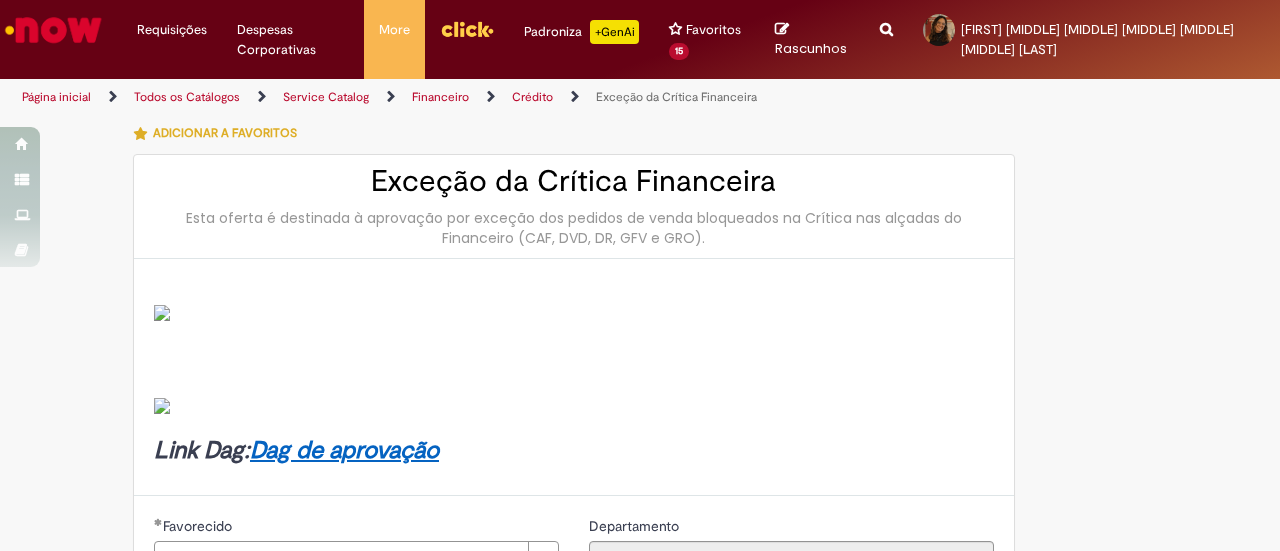 click on "Dag de aprovação" at bounding box center [344, 450] 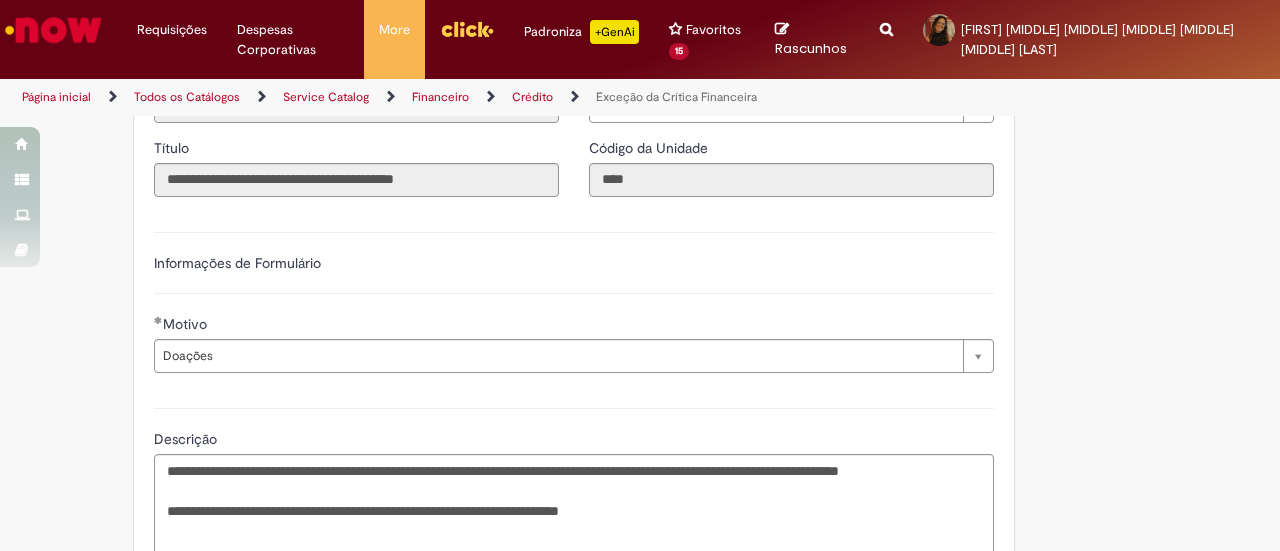 scroll, scrollTop: 1007, scrollLeft: 0, axis: vertical 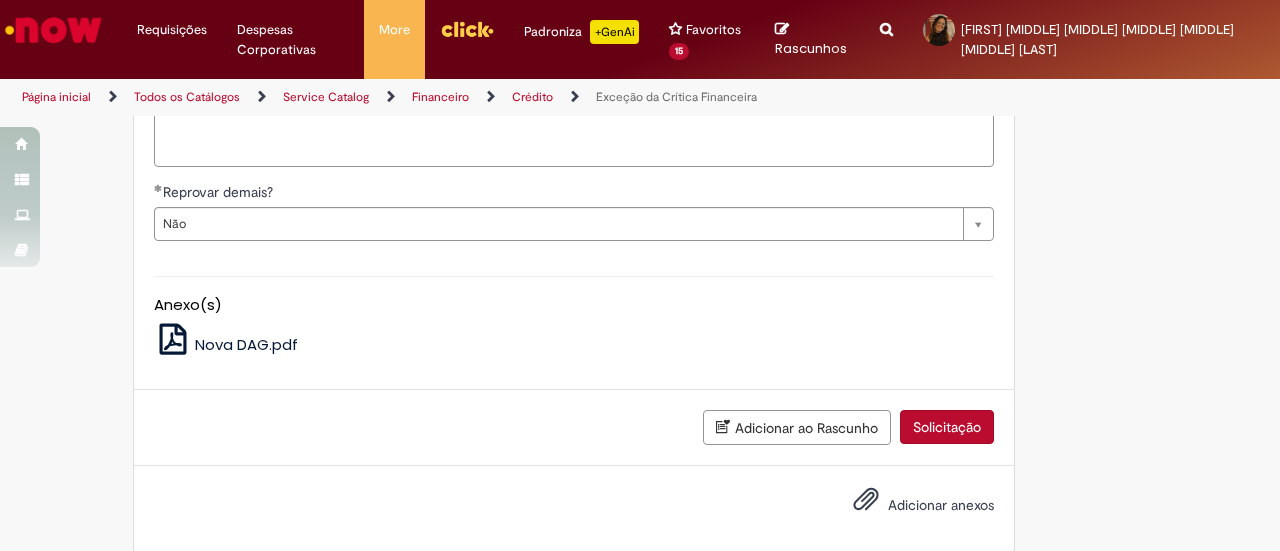 click on "Adicionar anexos" at bounding box center (941, 505) 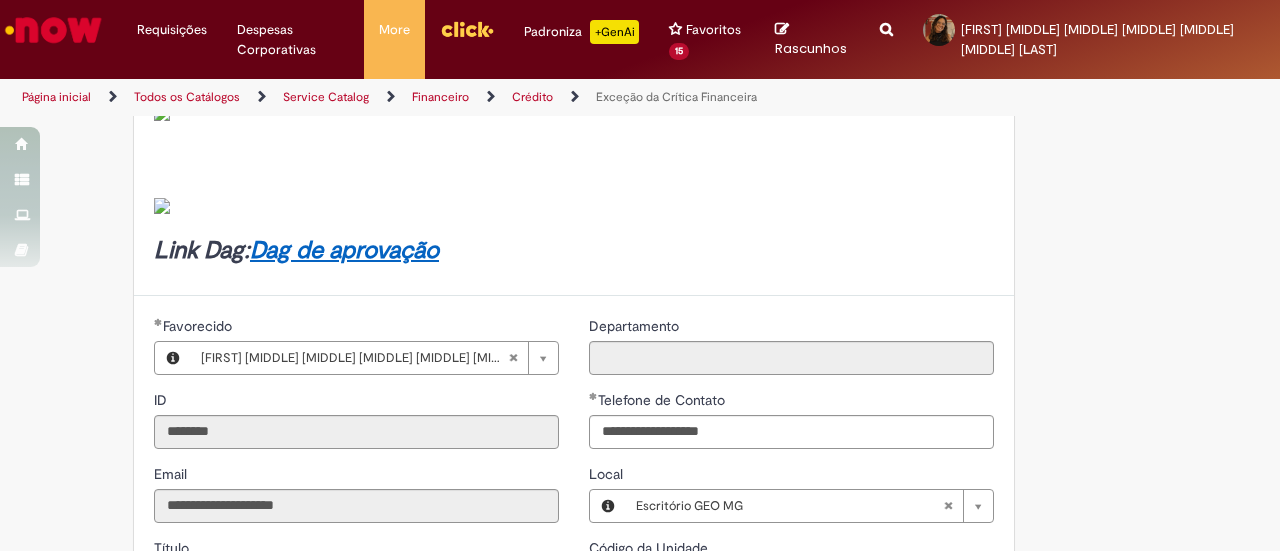 scroll, scrollTop: 0, scrollLeft: 0, axis: both 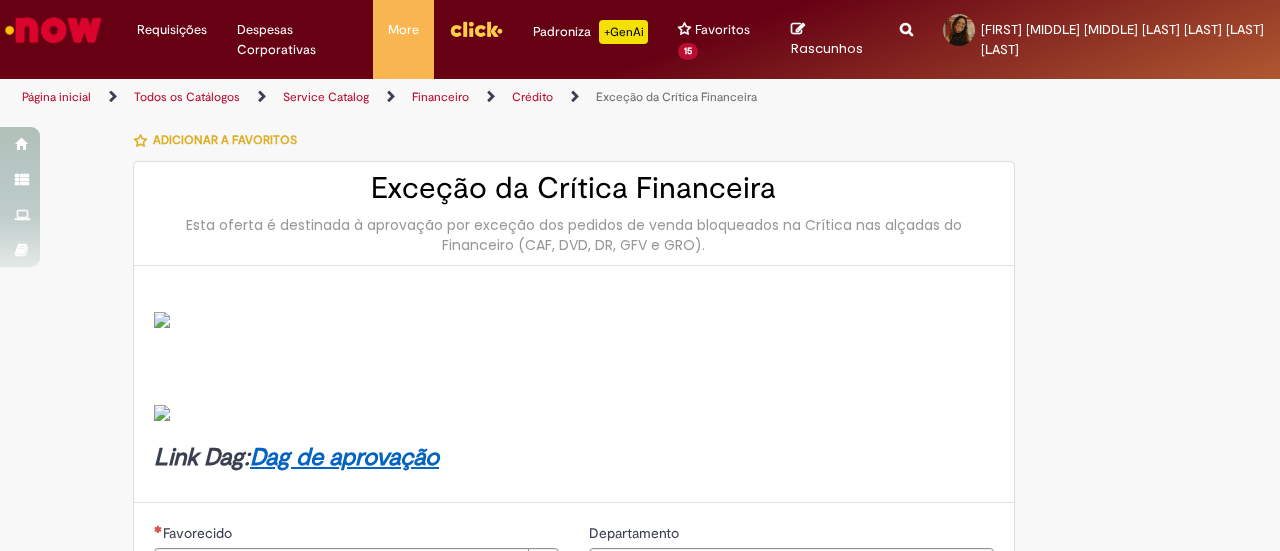 type on "********" 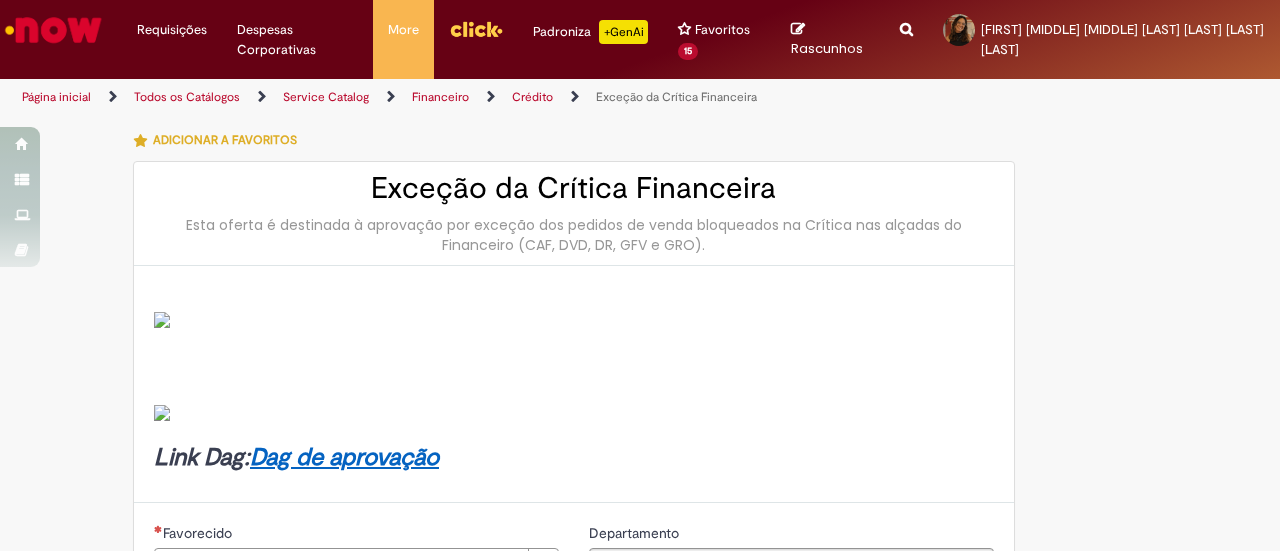 type on "**********" 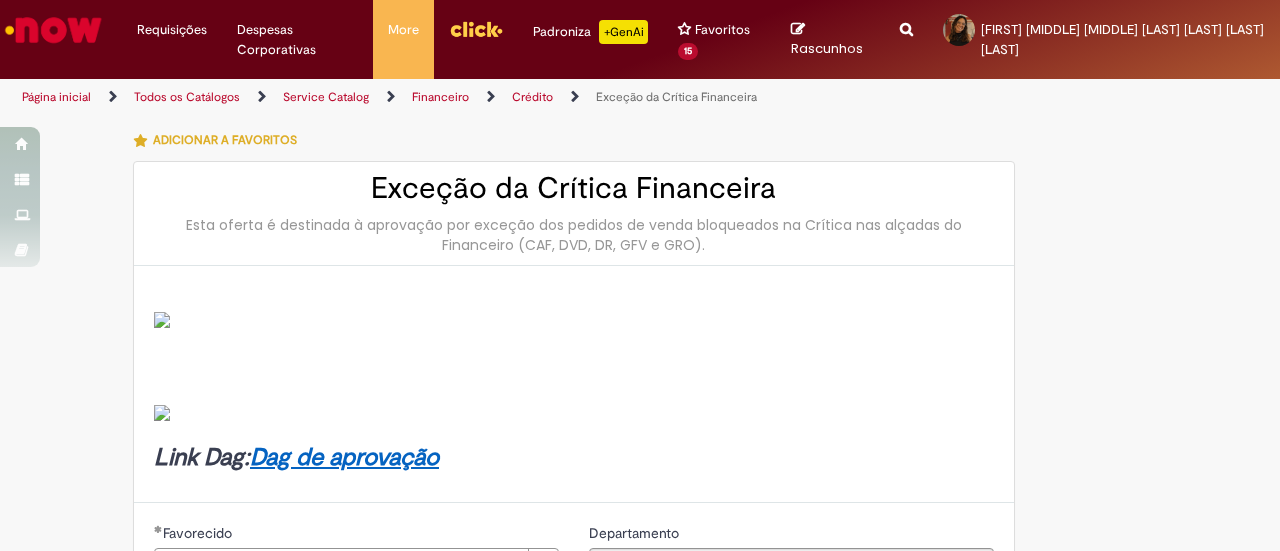 type on "**********" 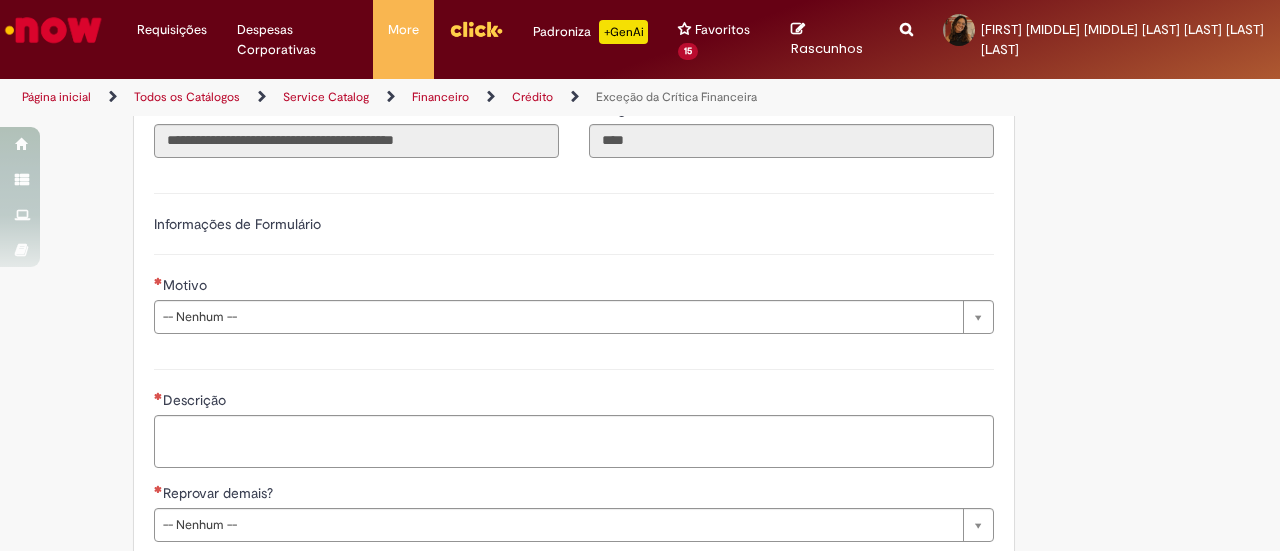 scroll, scrollTop: 647, scrollLeft: 0, axis: vertical 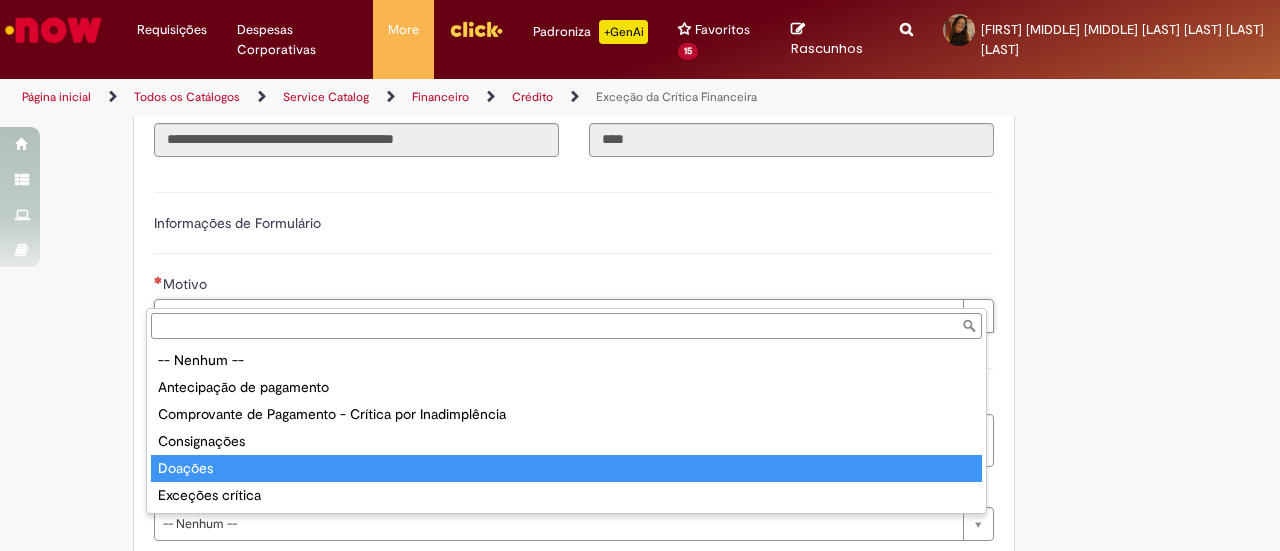 type on "*******" 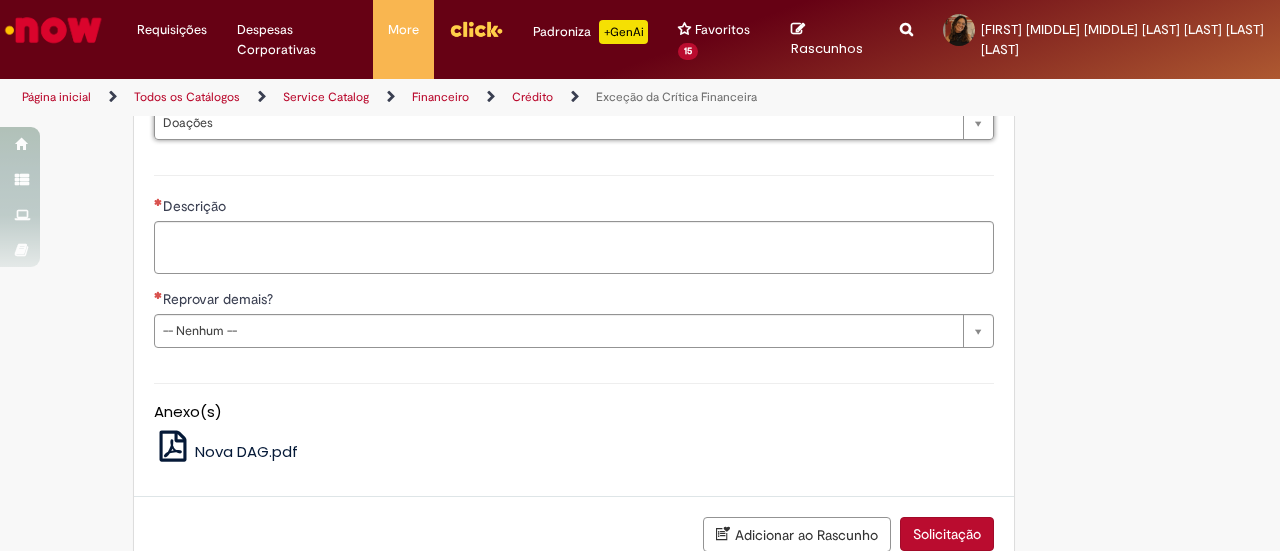 scroll, scrollTop: 847, scrollLeft: 0, axis: vertical 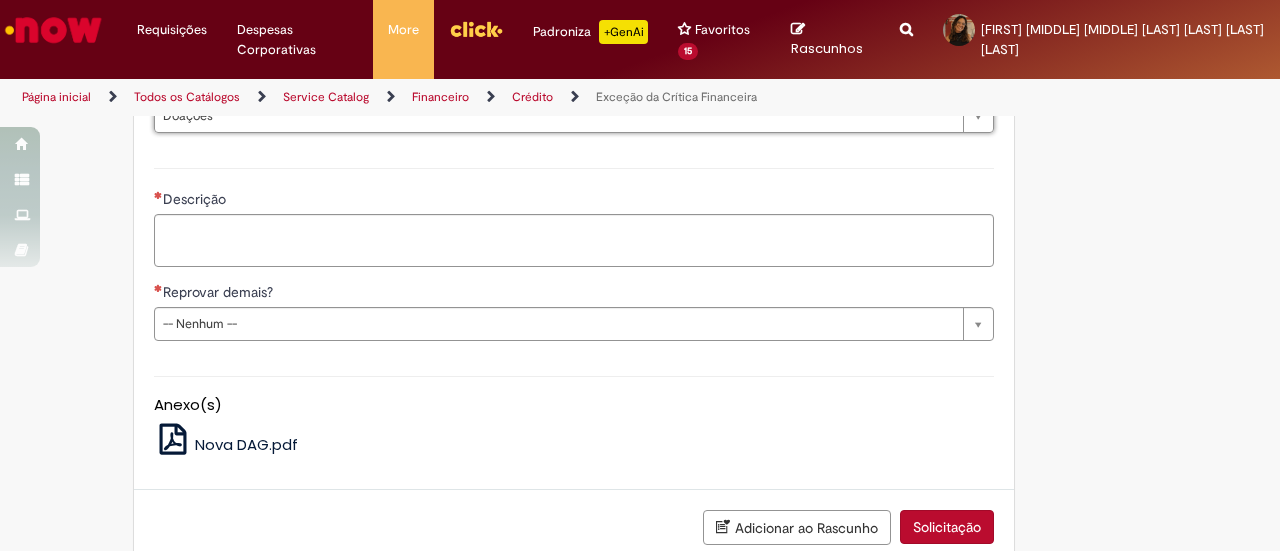 click on "Descrição" at bounding box center (574, 201) 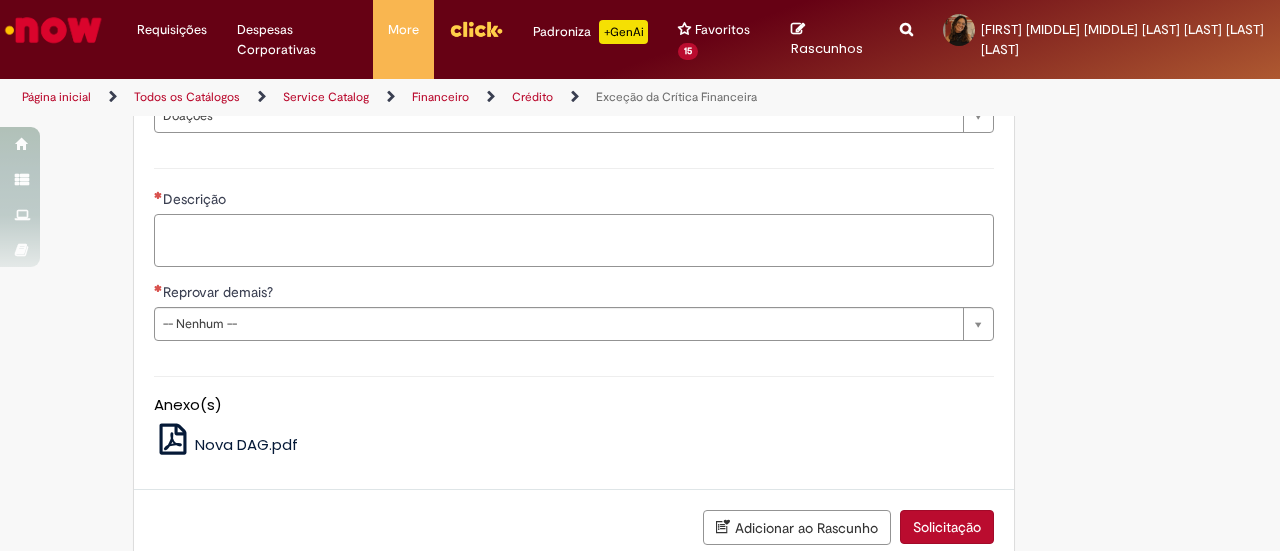 click on "Descrição" at bounding box center [574, 240] 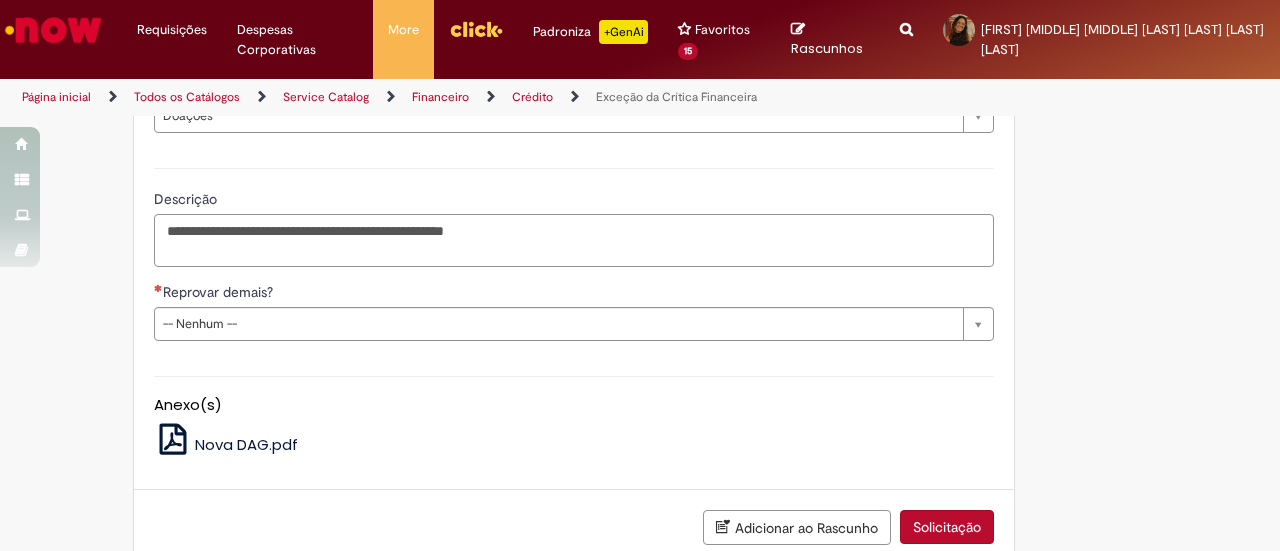 click on "**********" at bounding box center (574, 240) 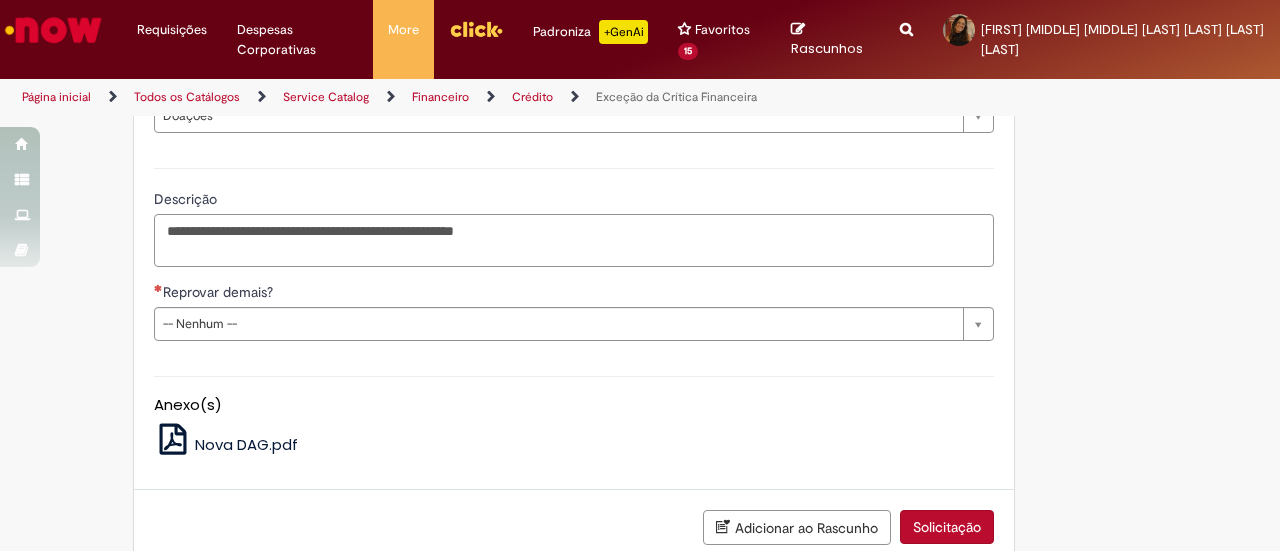 paste on "**********" 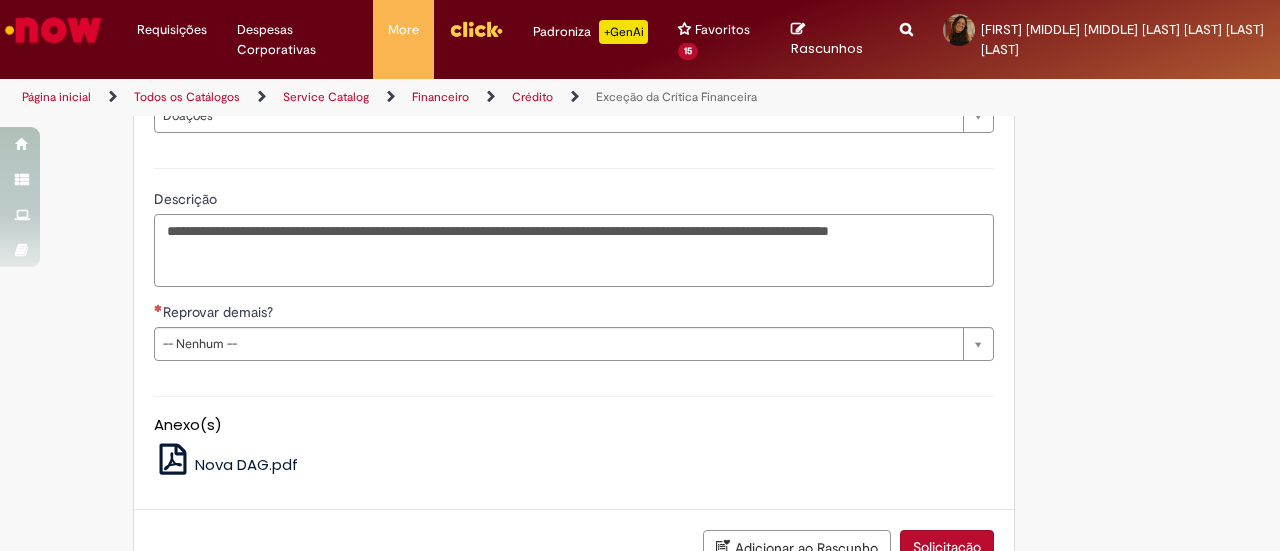 click on "**********" at bounding box center (574, 250) 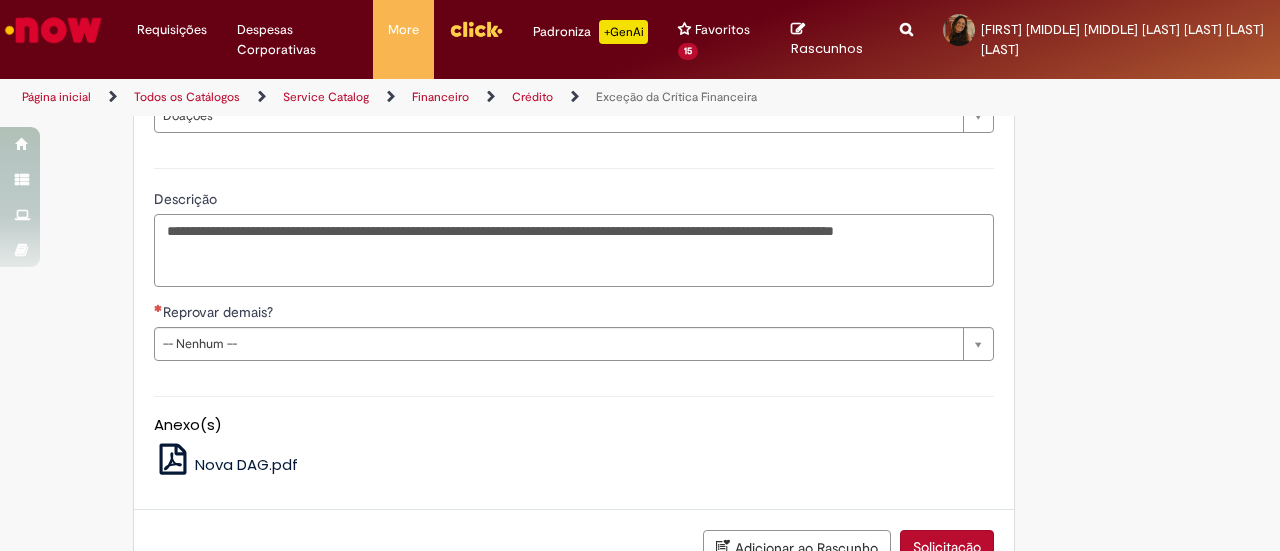 click on "**********" at bounding box center [574, 250] 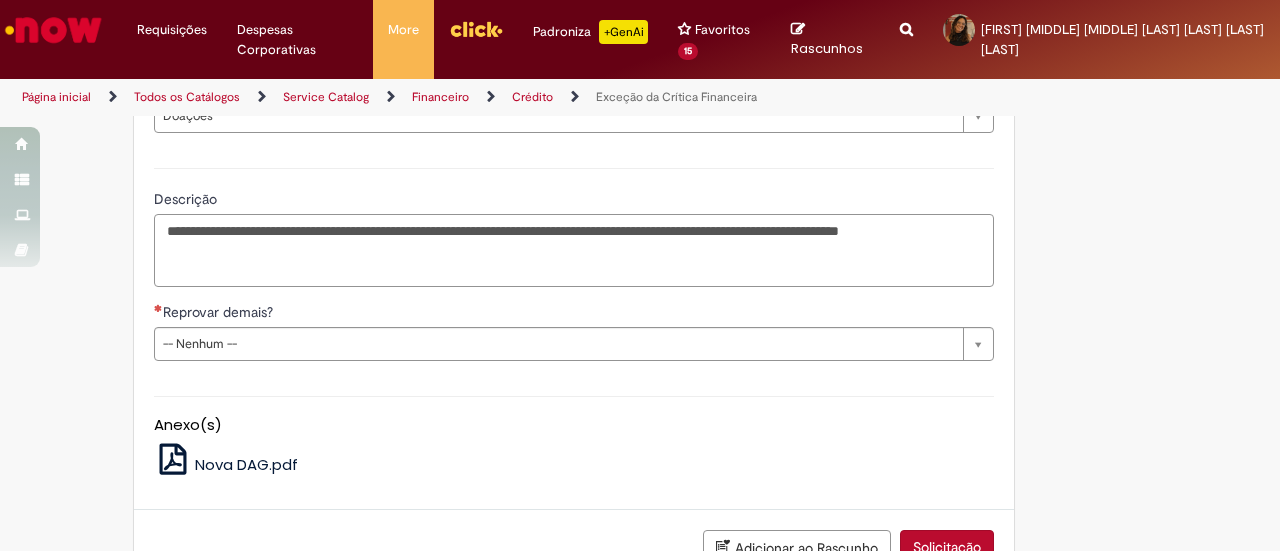 paste on "**********" 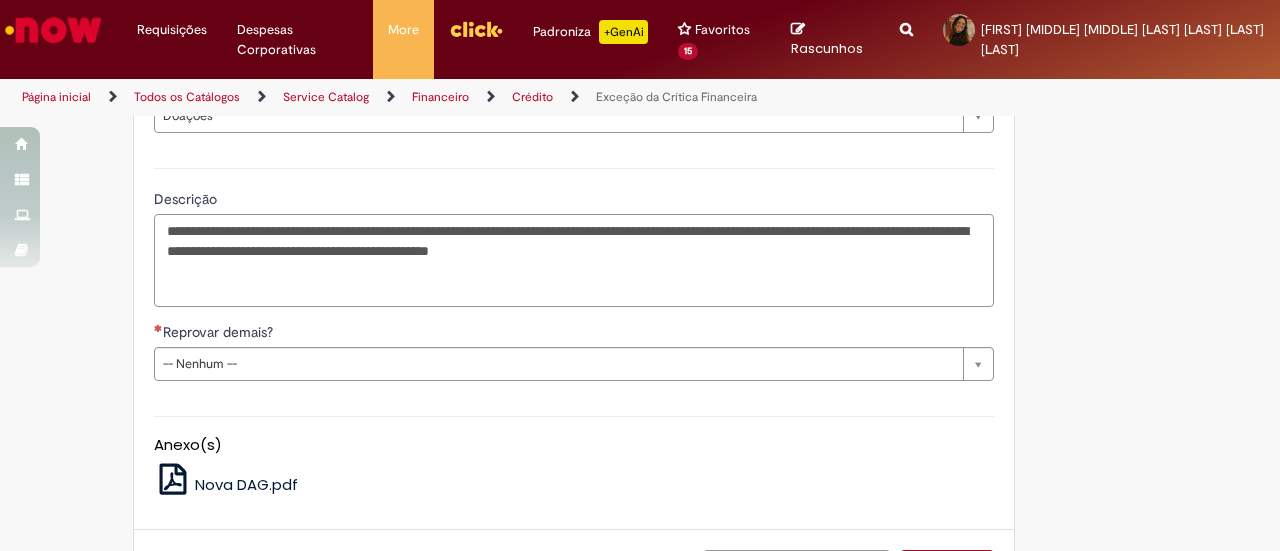 type on "**********" 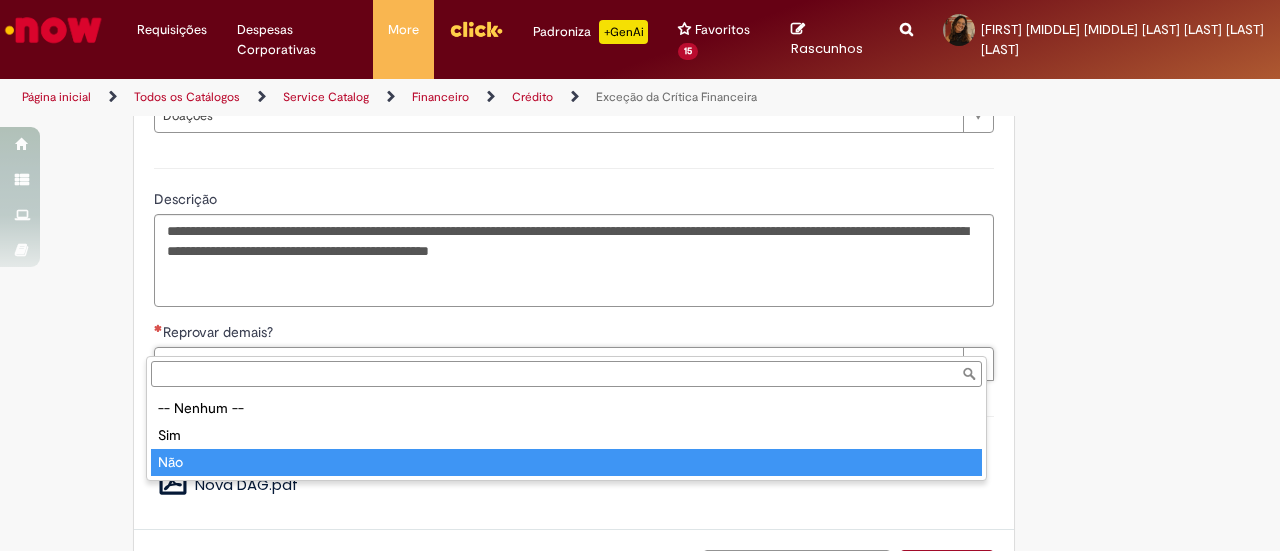 type on "***" 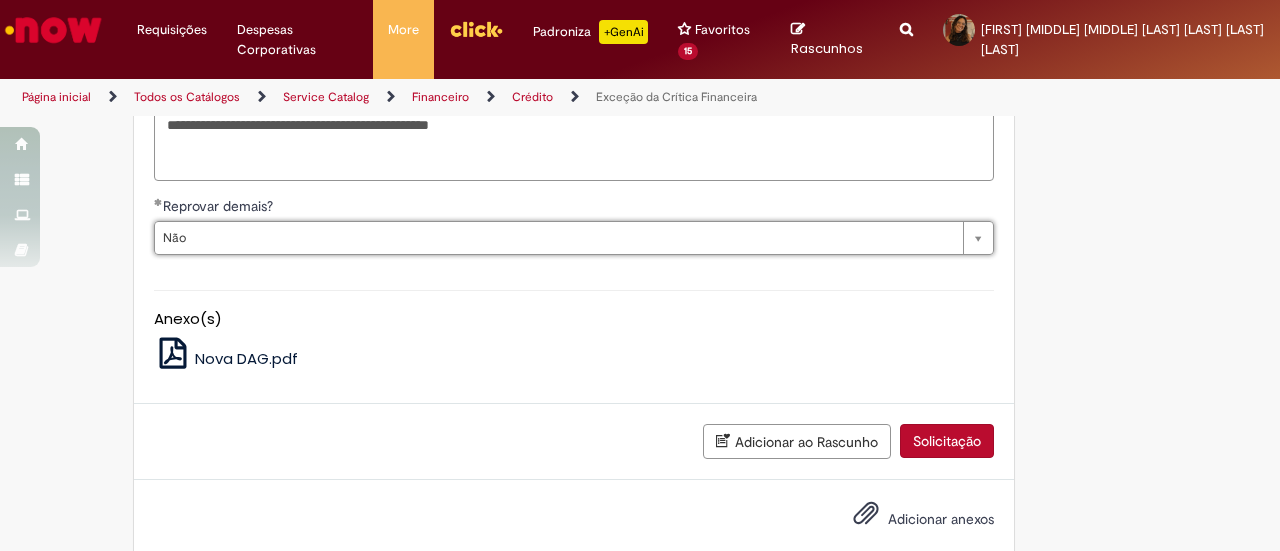 scroll, scrollTop: 987, scrollLeft: 0, axis: vertical 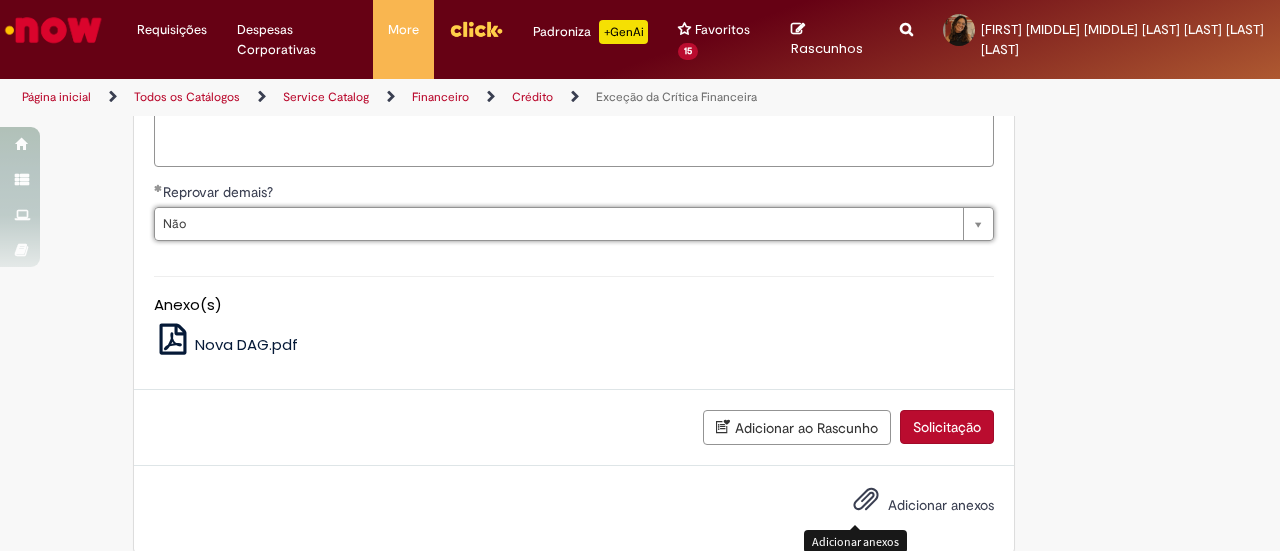 click on "Adicionar anexos" at bounding box center [941, 505] 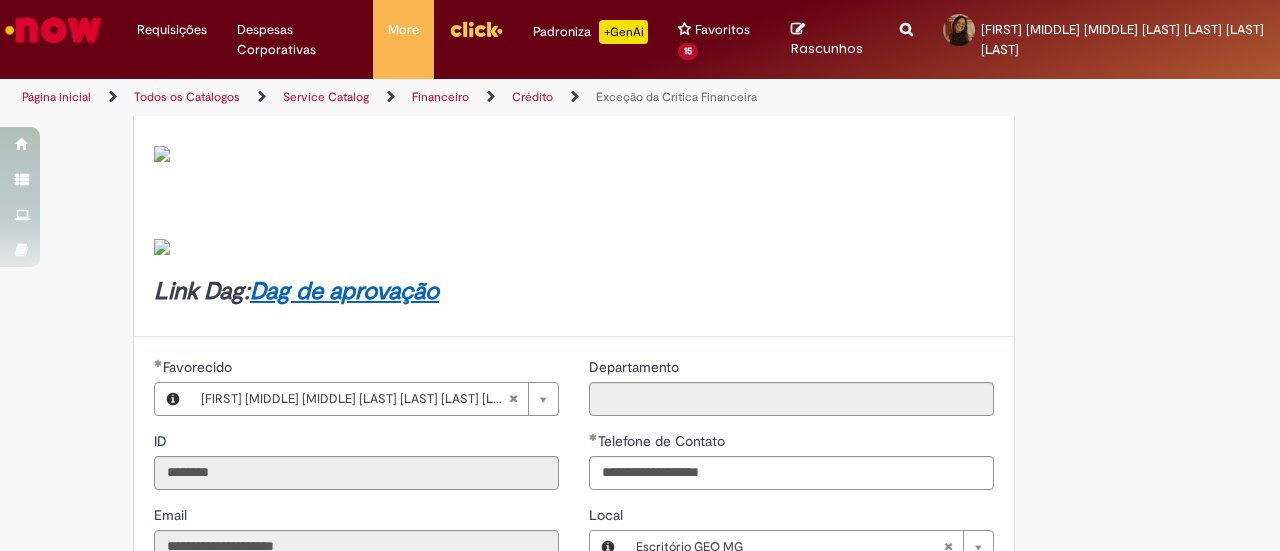 scroll, scrollTop: 0, scrollLeft: 0, axis: both 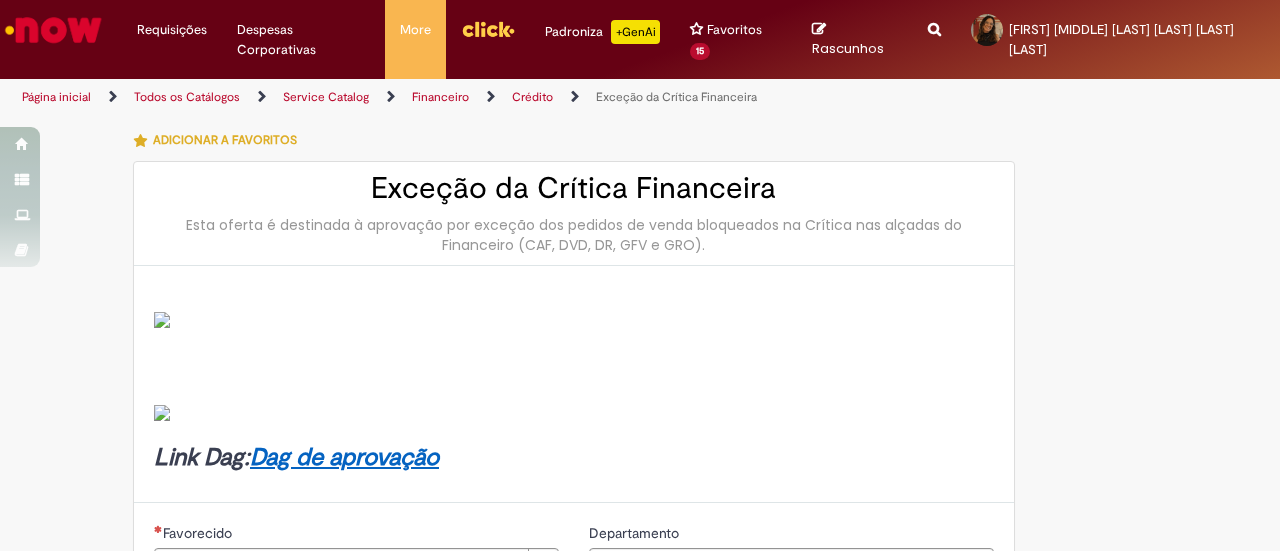 type on "********" 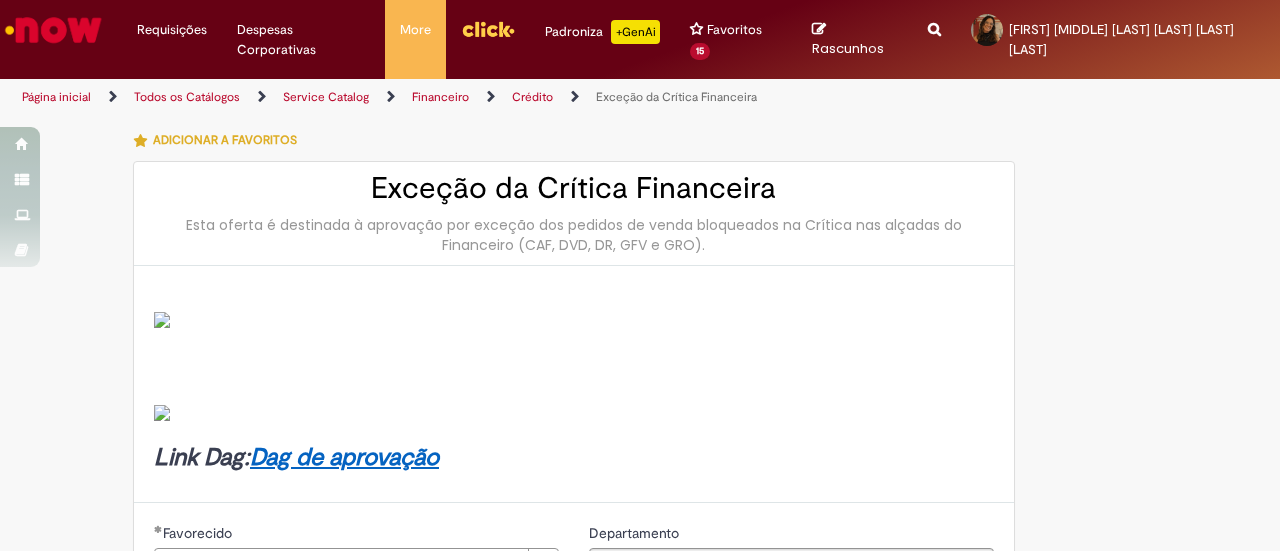 type on "**********" 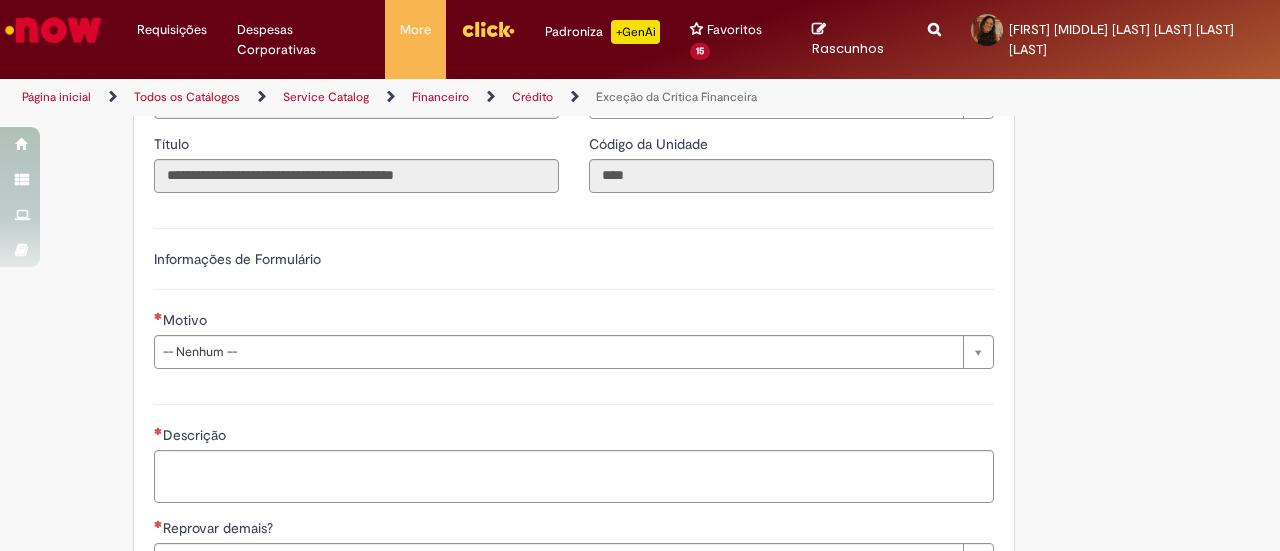 scroll, scrollTop: 700, scrollLeft: 0, axis: vertical 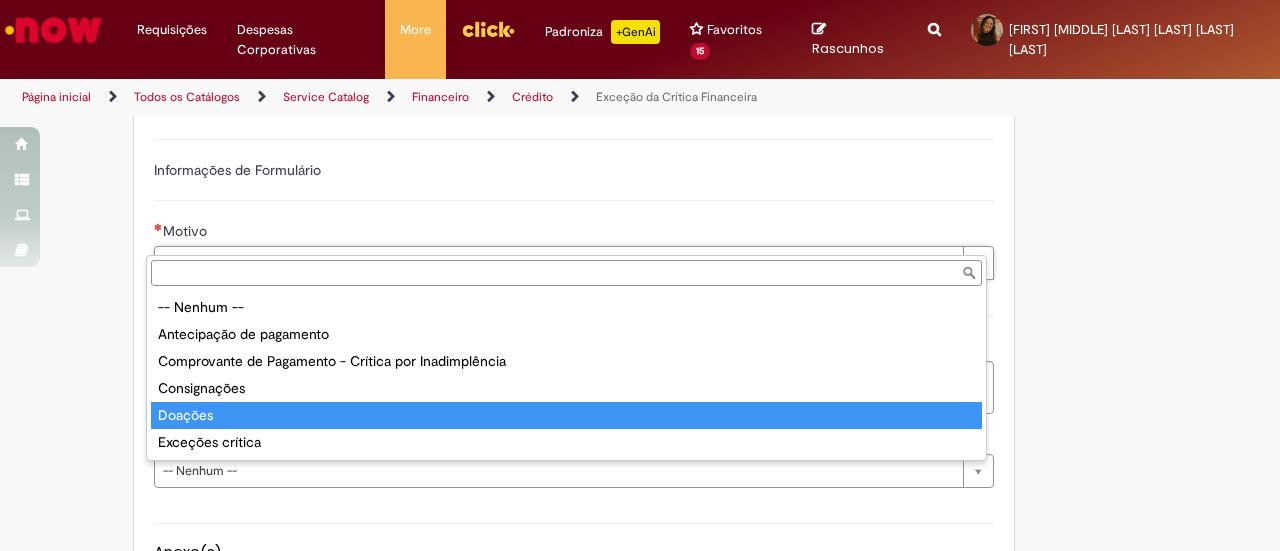 type on "*******" 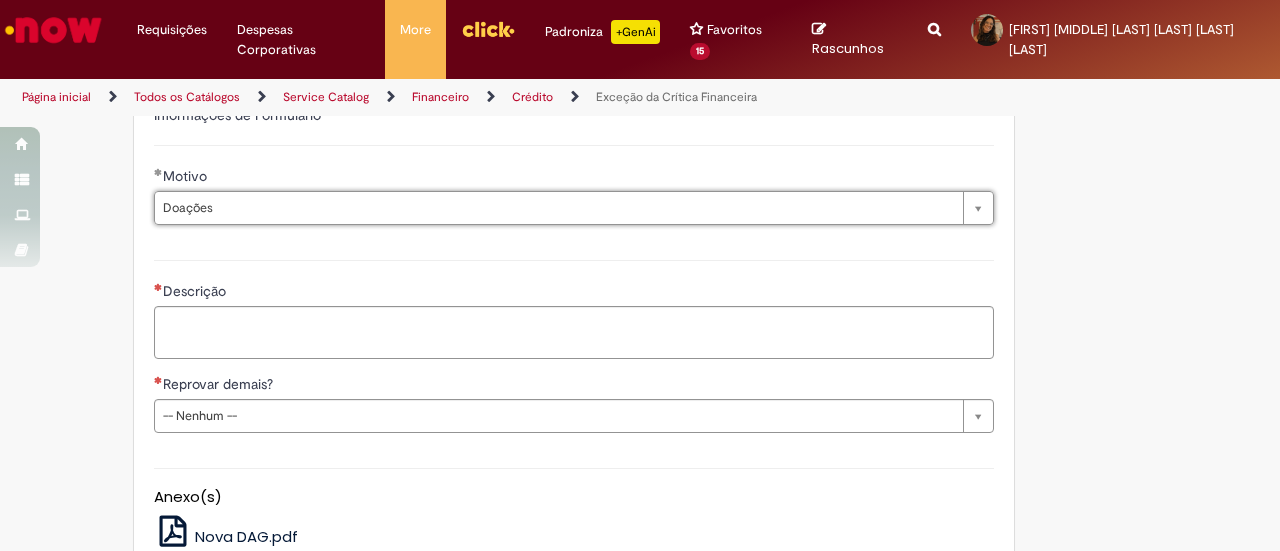 scroll, scrollTop: 800, scrollLeft: 0, axis: vertical 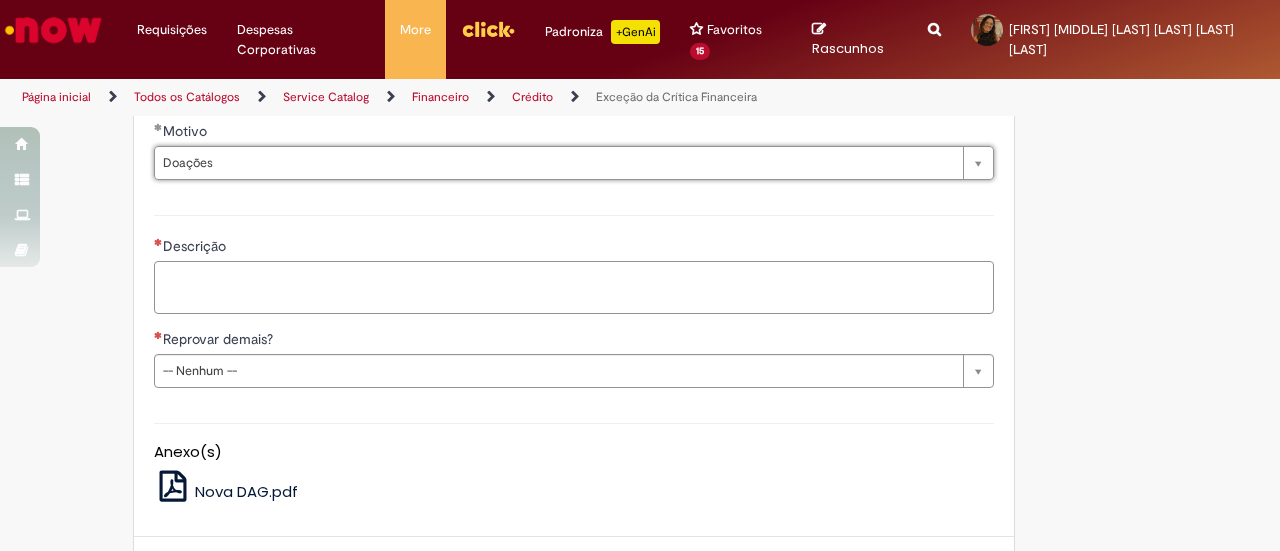 click on "Descrição" at bounding box center (574, 287) 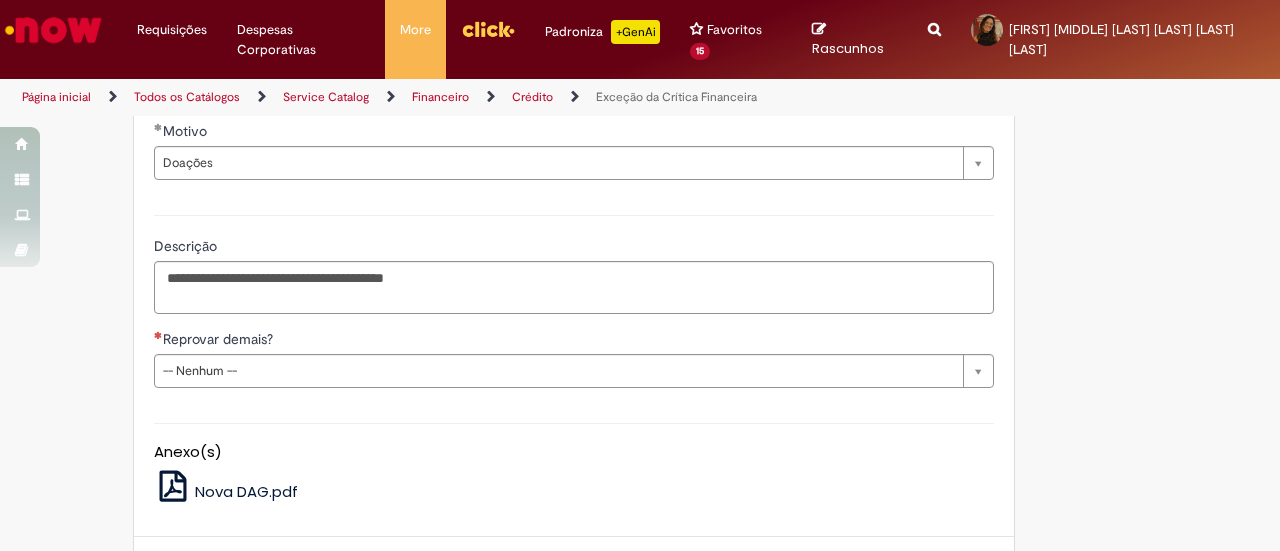 click on "Descrição" at bounding box center (574, 248) 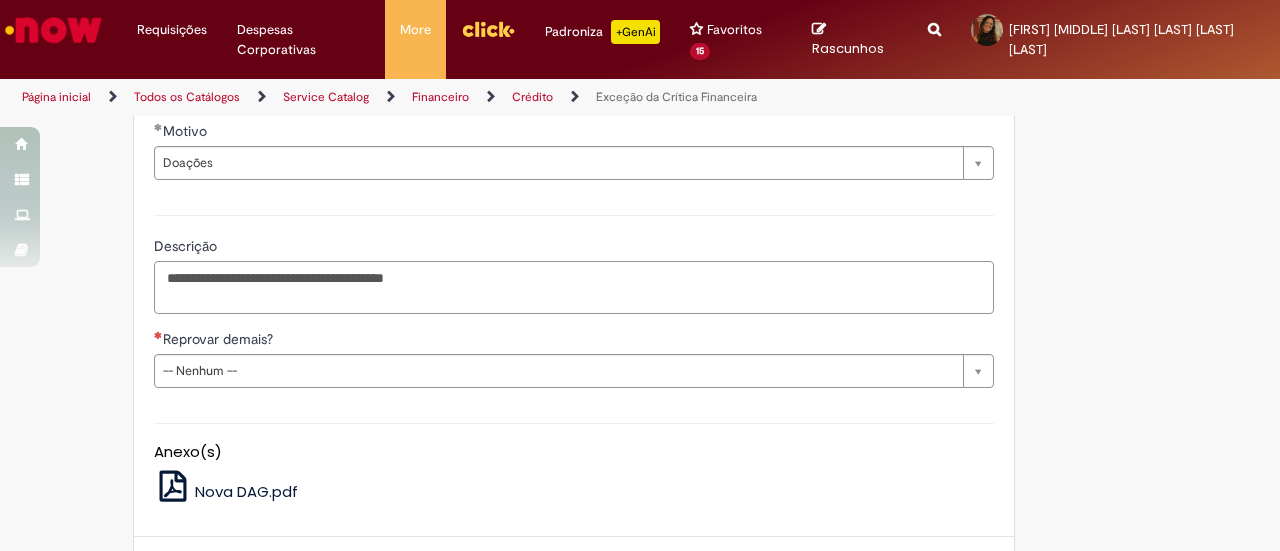 click on "**********" at bounding box center [574, 287] 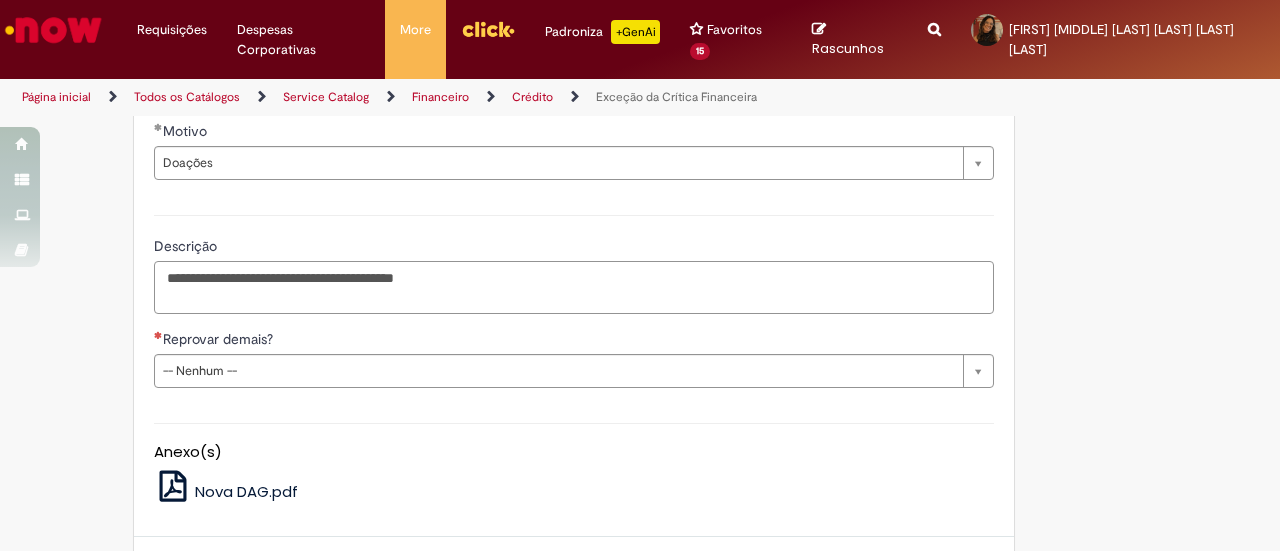 paste on "**********" 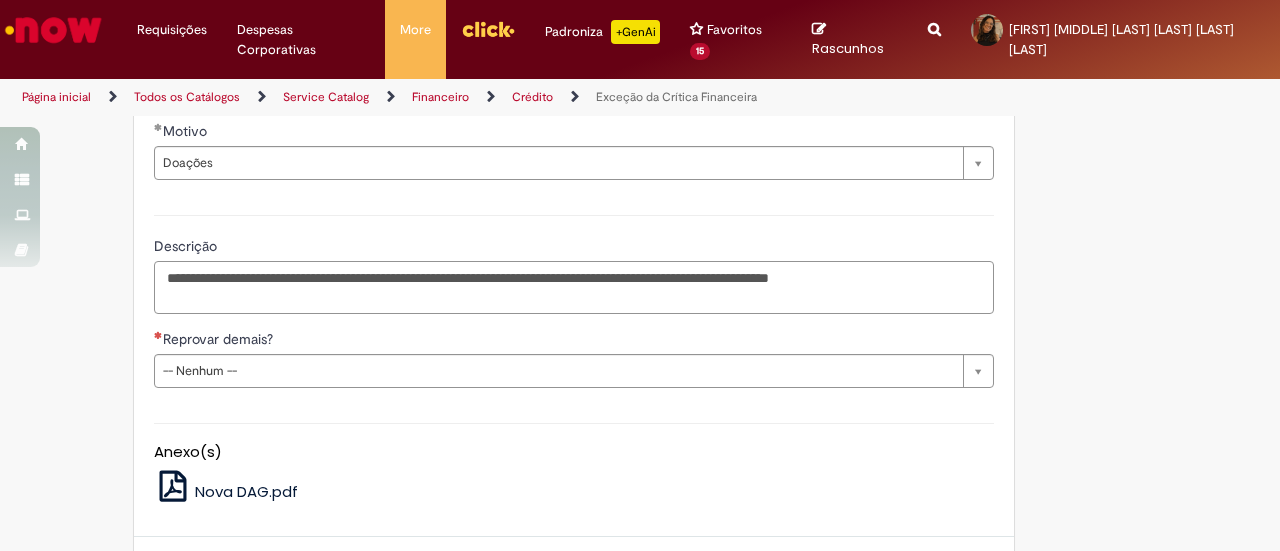 click on "**********" at bounding box center [574, 287] 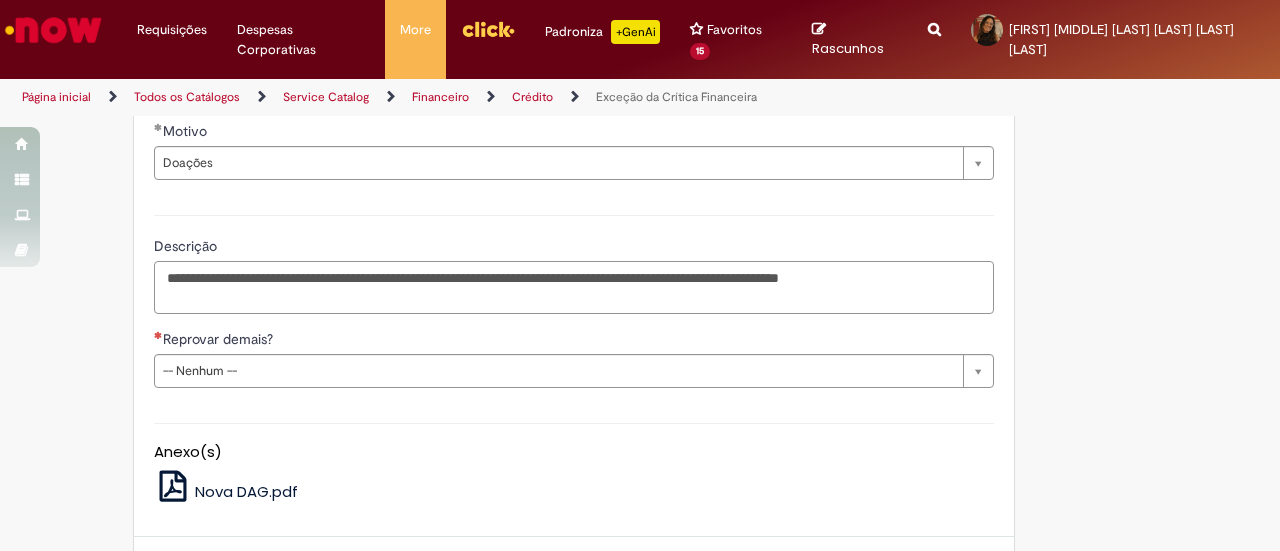 paste on "**********" 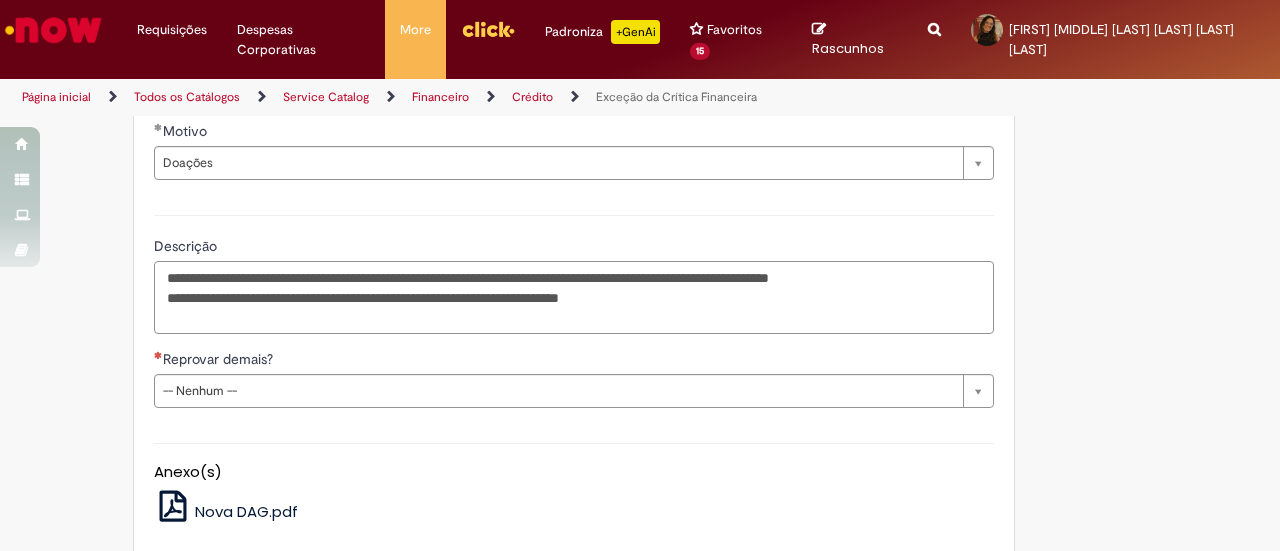 type on "**********" 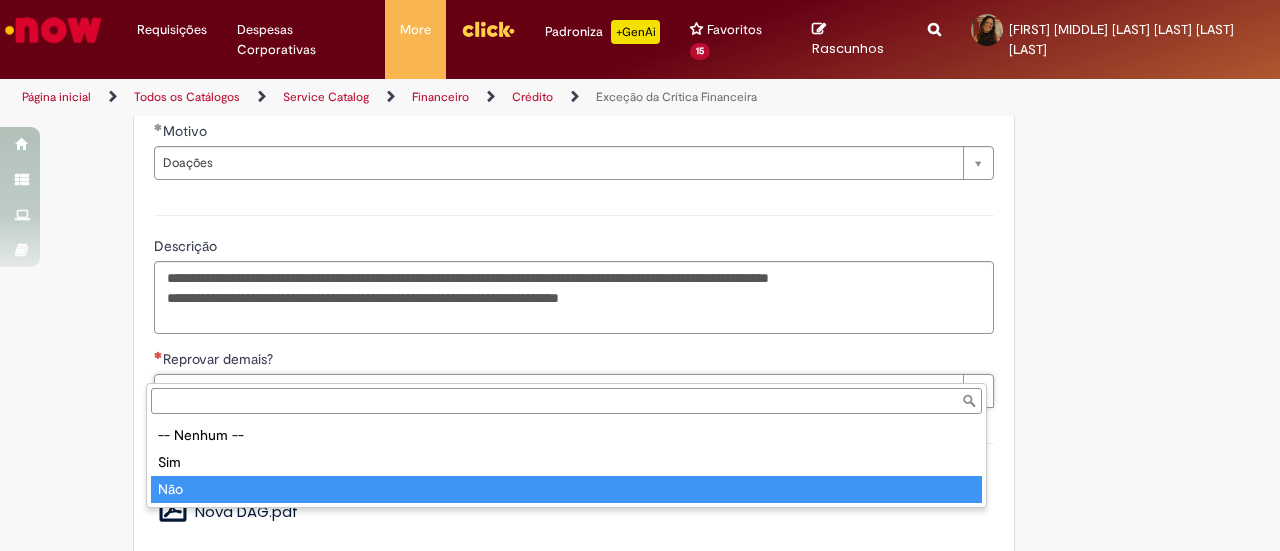 type on "***" 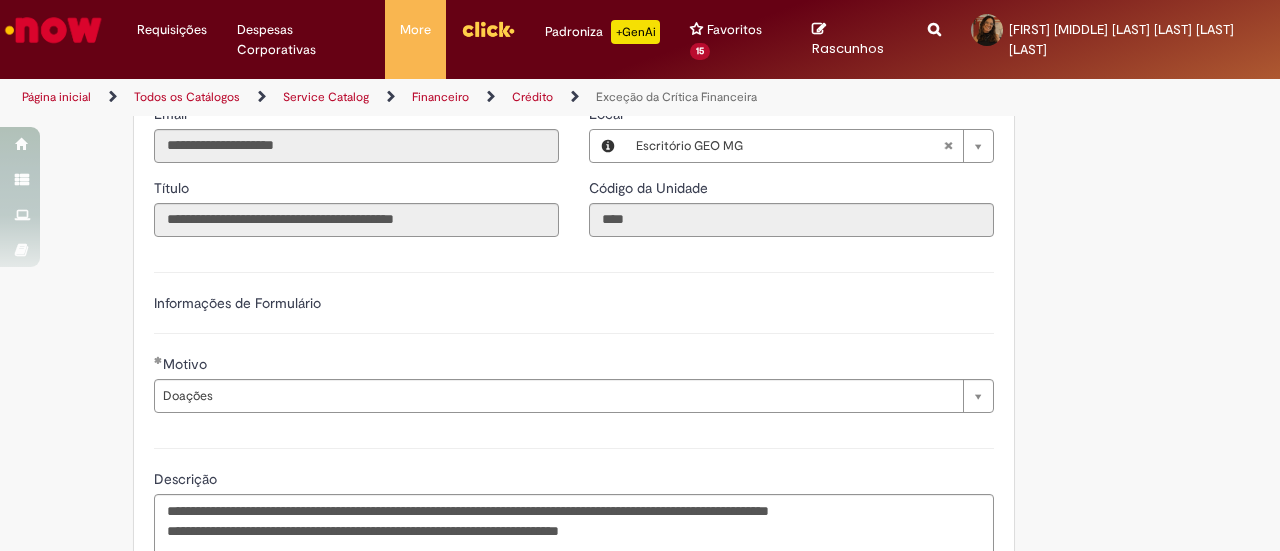 scroll, scrollTop: 667, scrollLeft: 0, axis: vertical 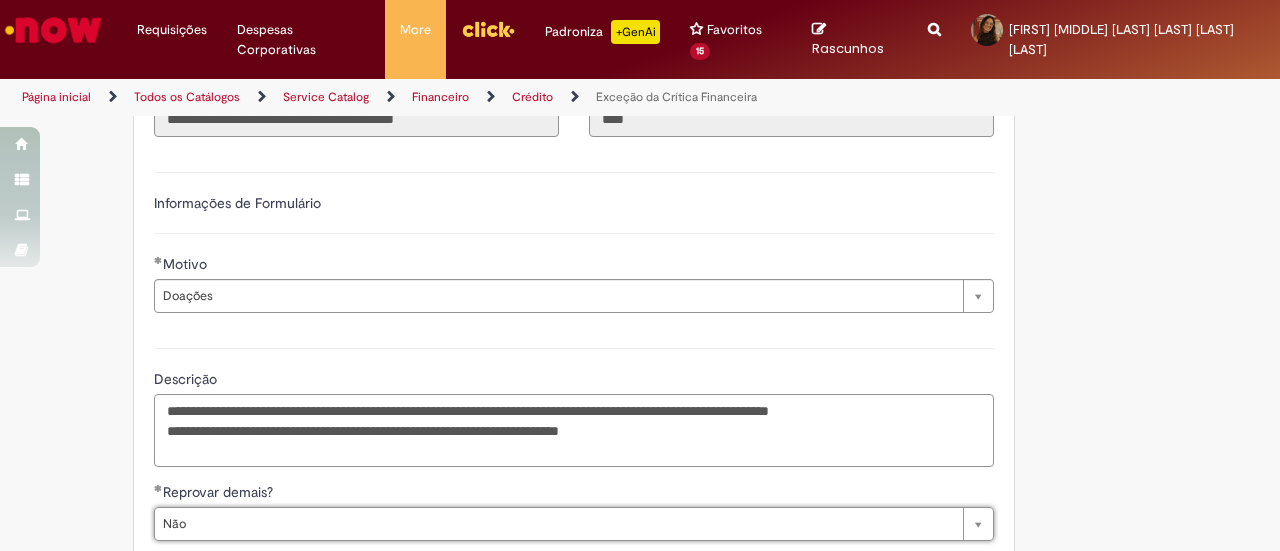 click on "**********" at bounding box center (574, 430) 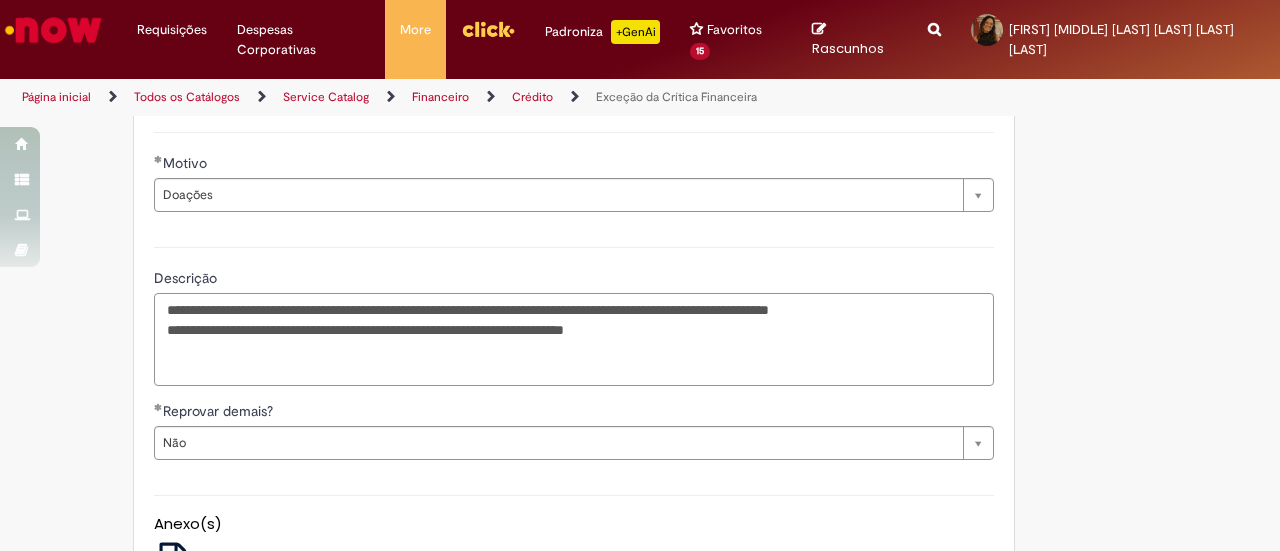 scroll, scrollTop: 767, scrollLeft: 0, axis: vertical 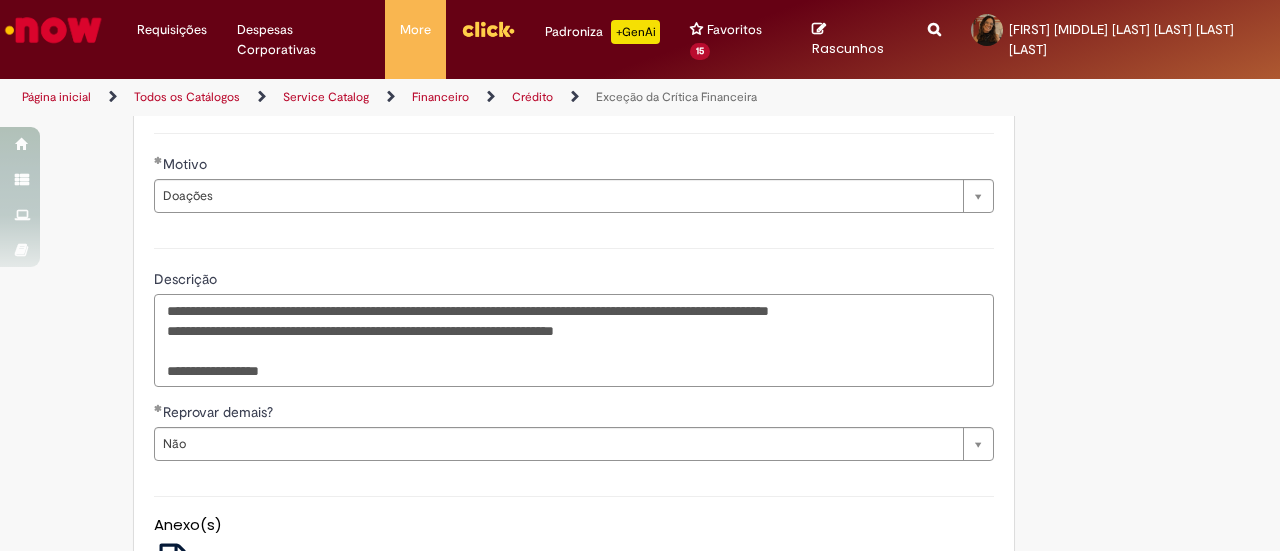 paste on "*******" 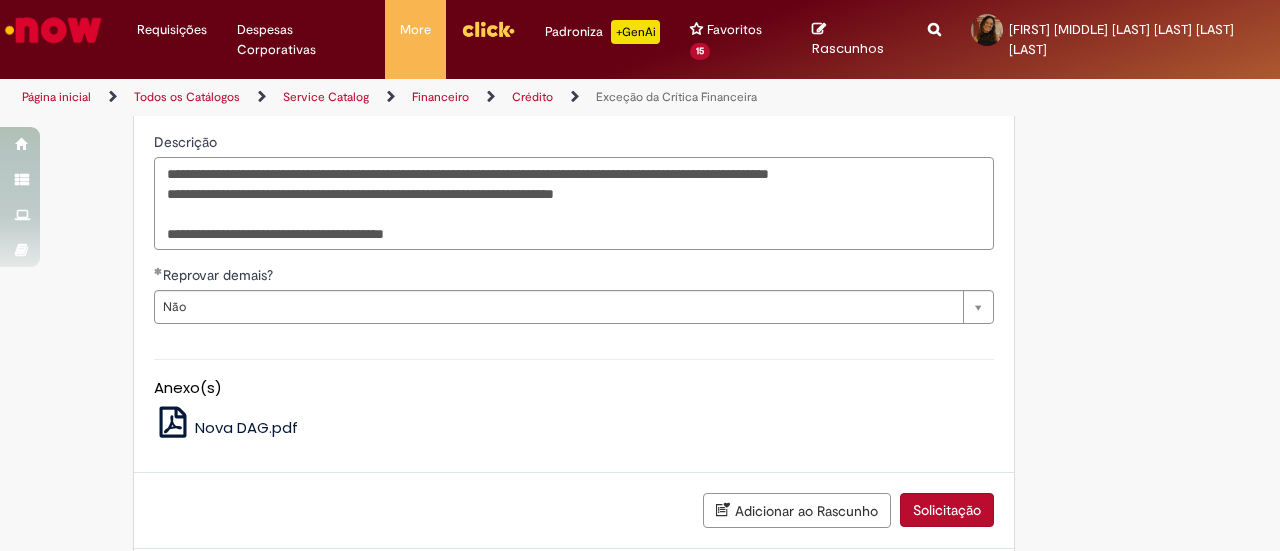 scroll, scrollTop: 987, scrollLeft: 0, axis: vertical 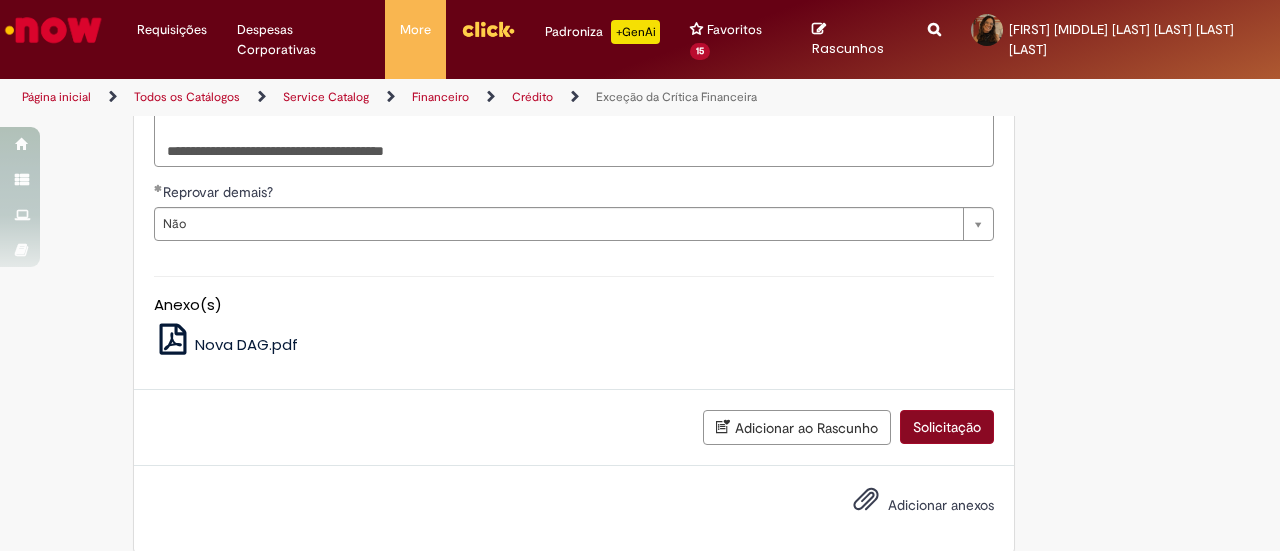 type on "**********" 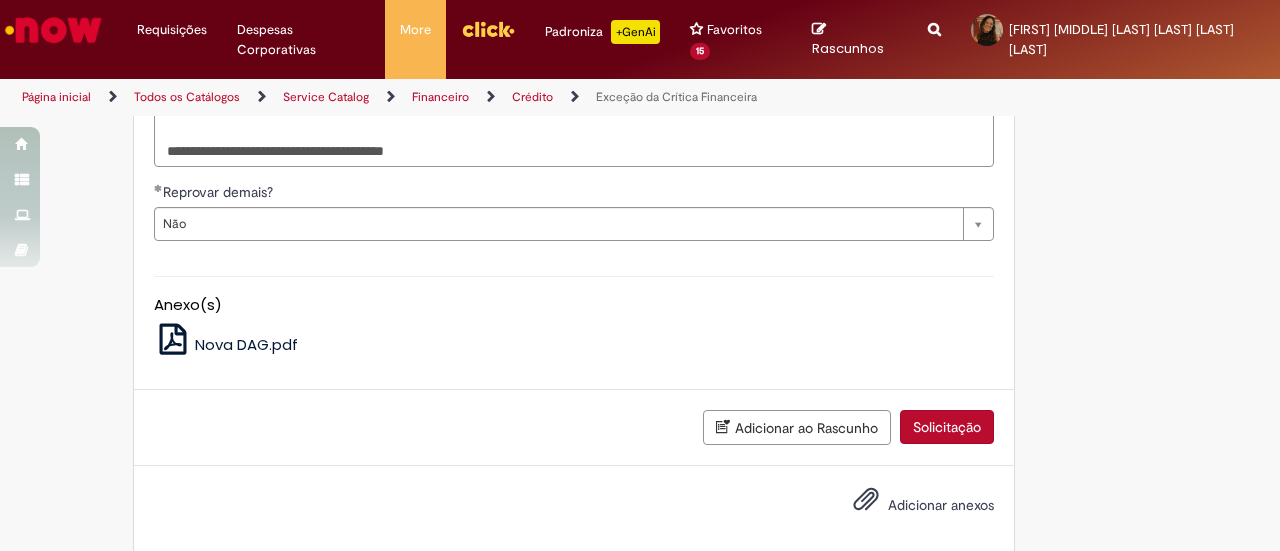 click on "Solicitação" at bounding box center [947, 427] 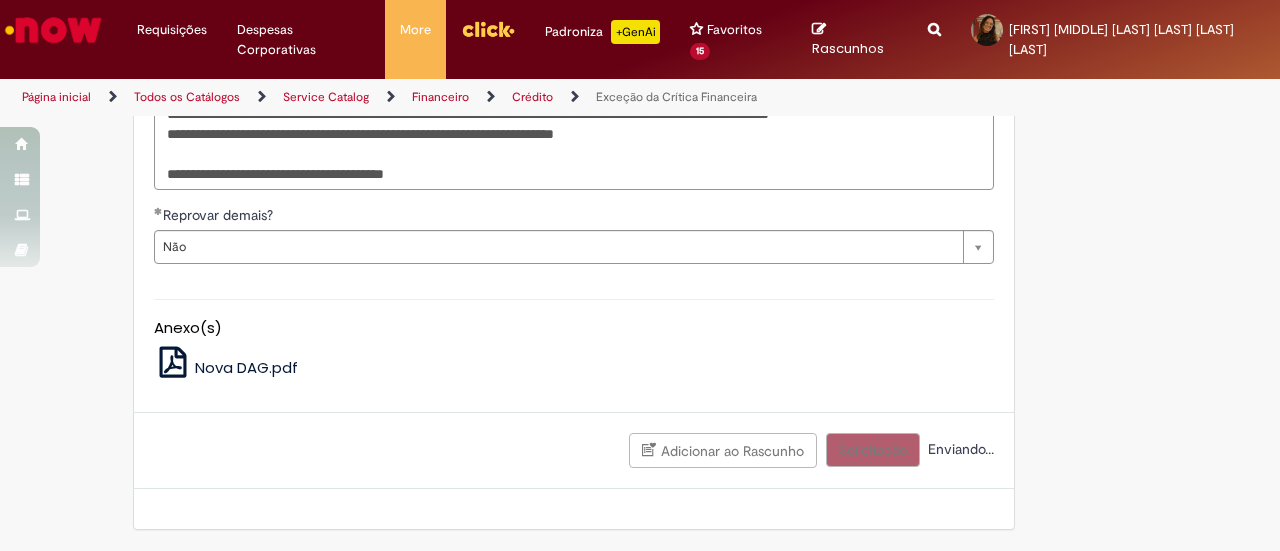 scroll, scrollTop: 942, scrollLeft: 0, axis: vertical 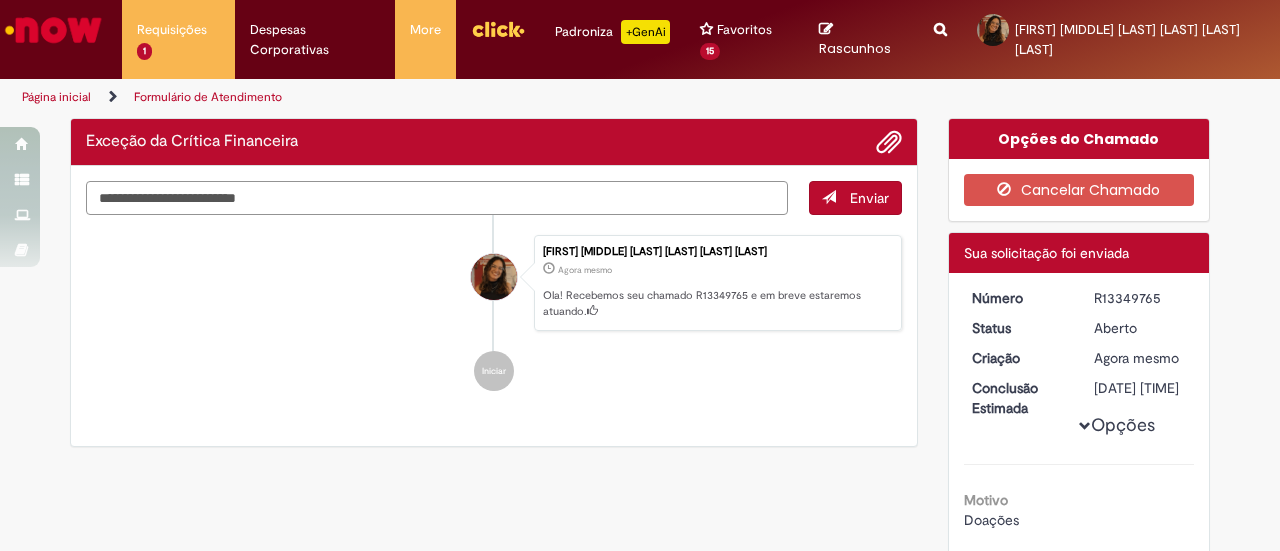 click at bounding box center [437, 197] 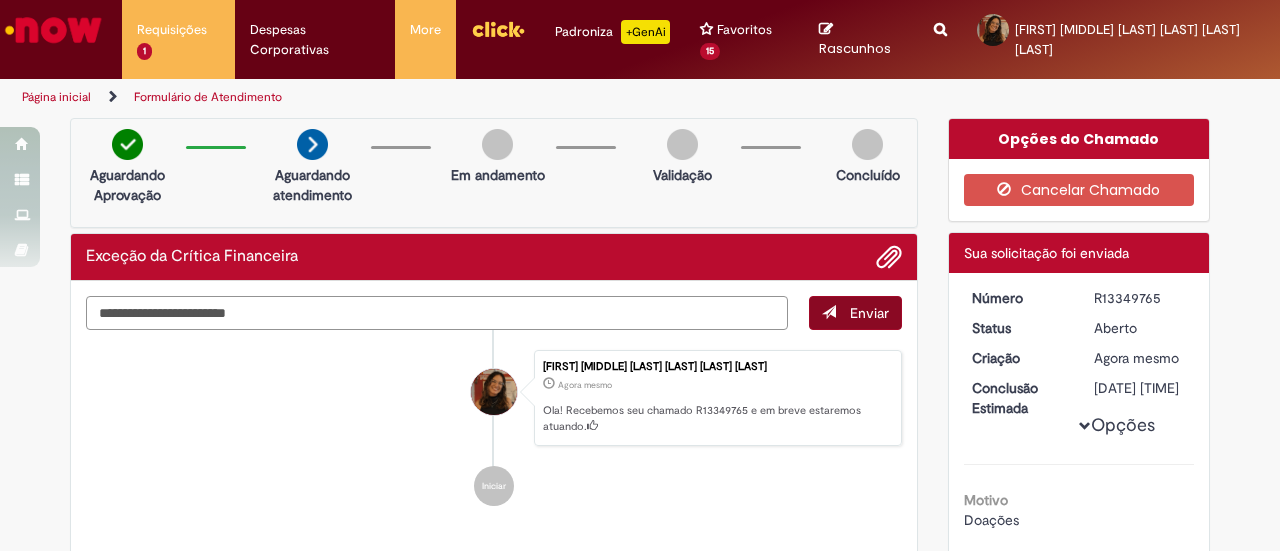 type on "**********" 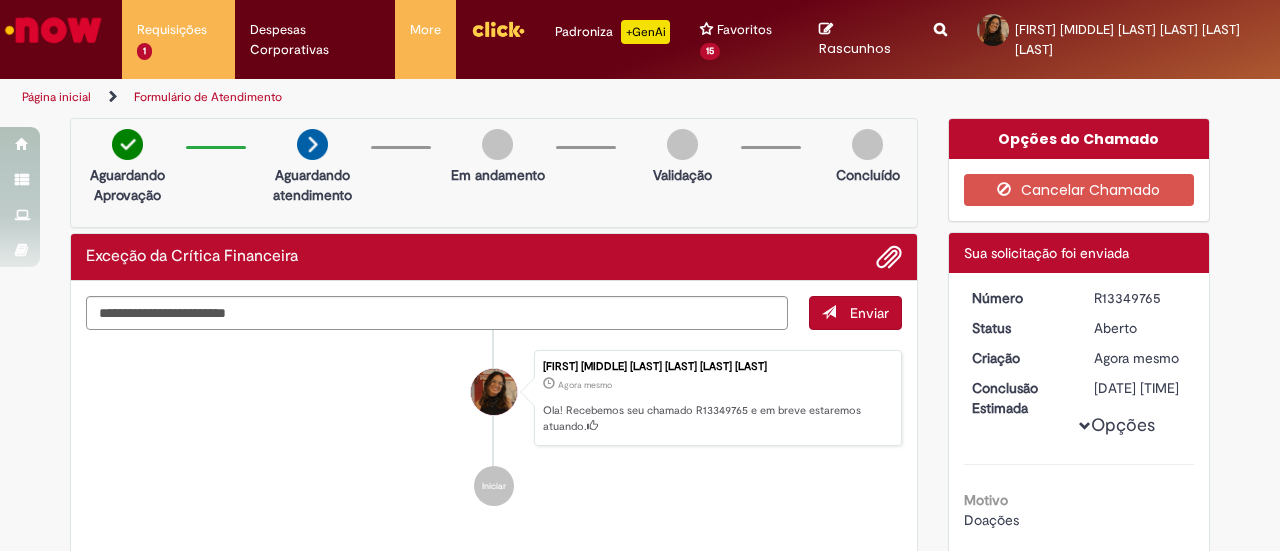 click on "Enviar" at bounding box center [855, 313] 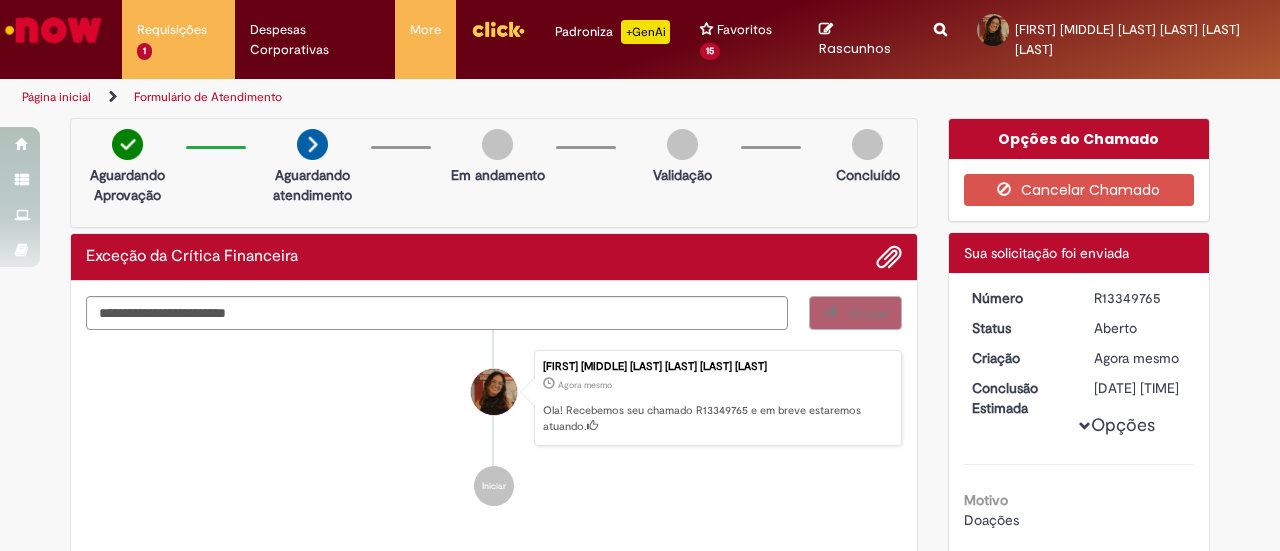 type 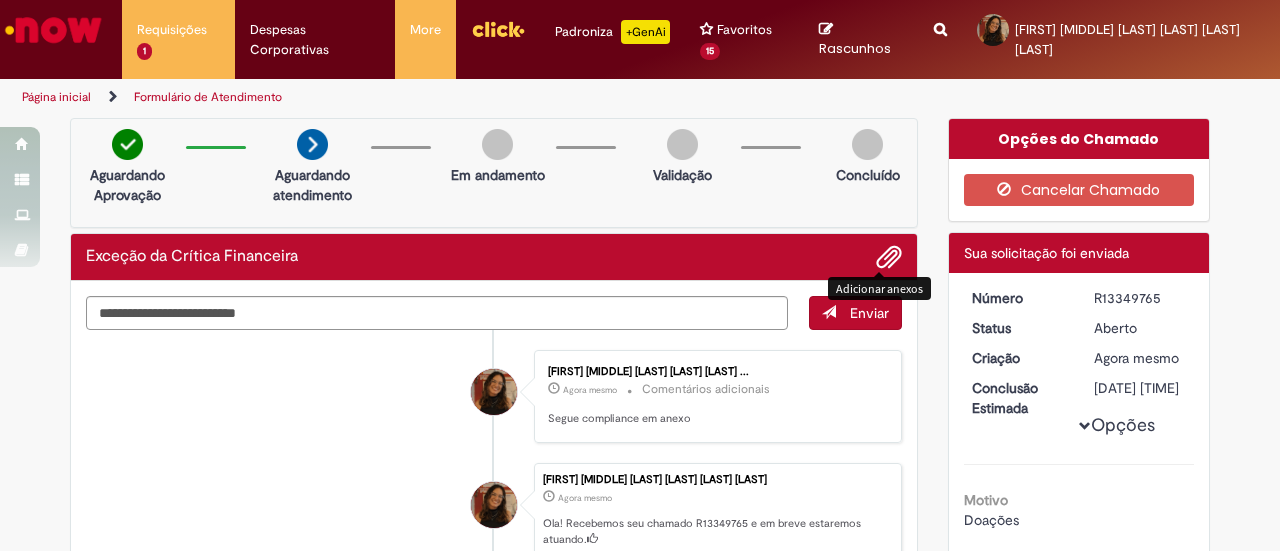 click at bounding box center (889, 258) 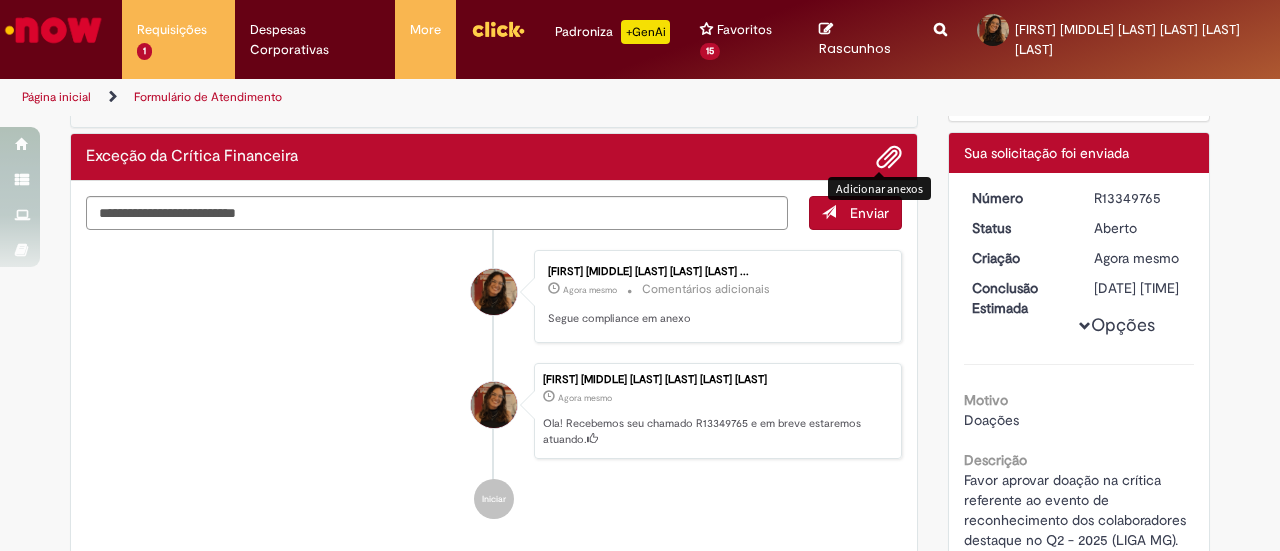 scroll, scrollTop: 0, scrollLeft: 0, axis: both 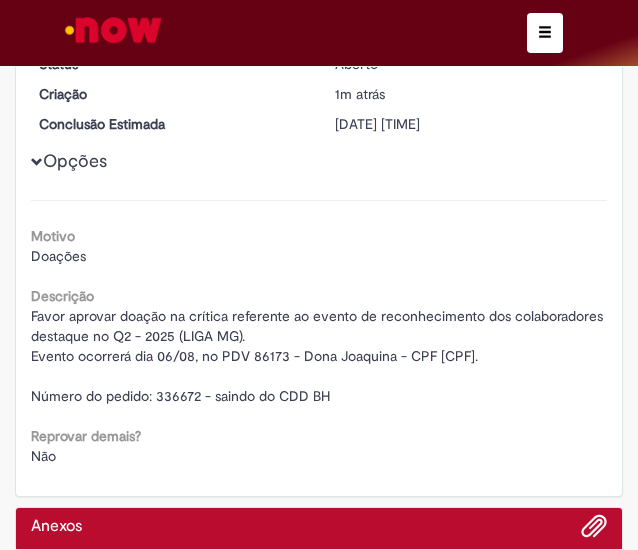 click on "Doações" at bounding box center (319, 256) 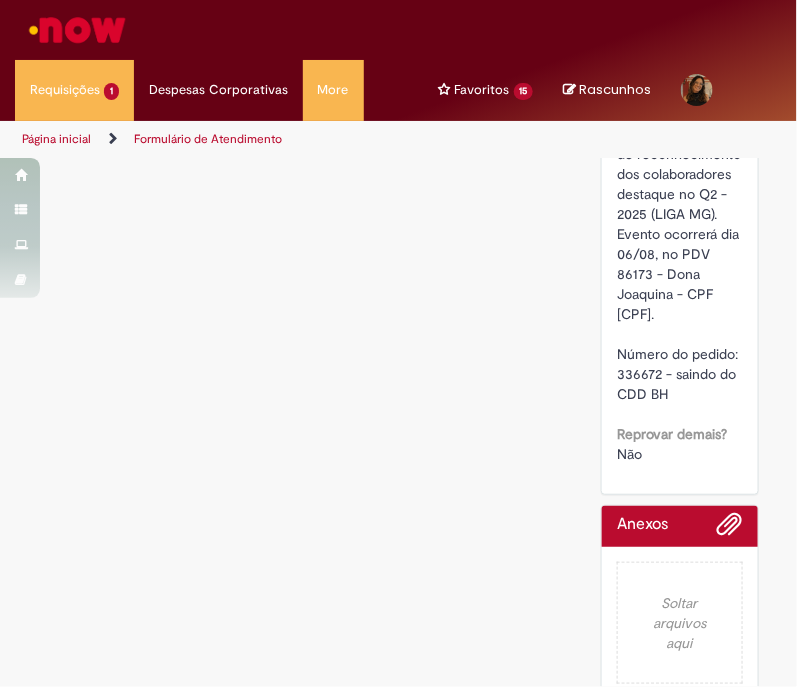 scroll, scrollTop: 766, scrollLeft: 0, axis: vertical 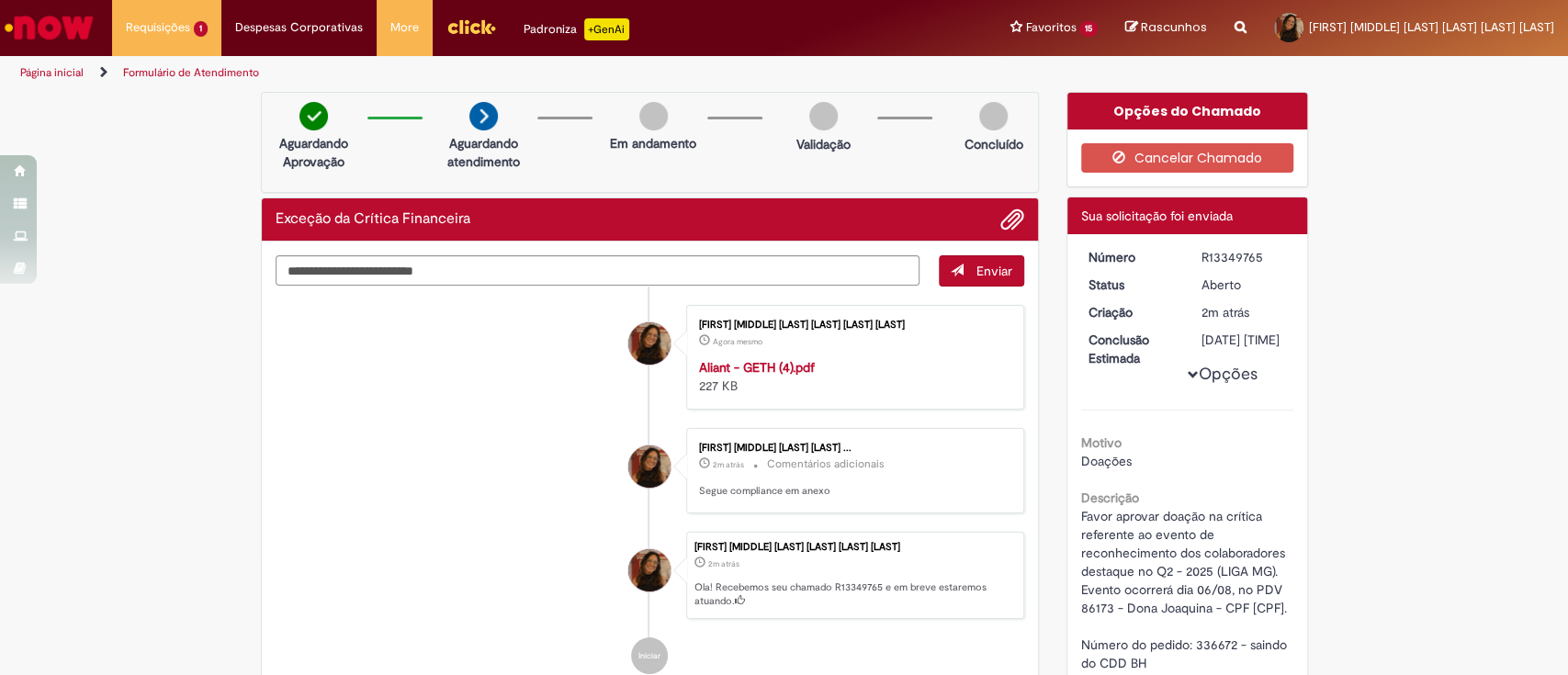 click on "R13349765" at bounding box center (1244, 257) 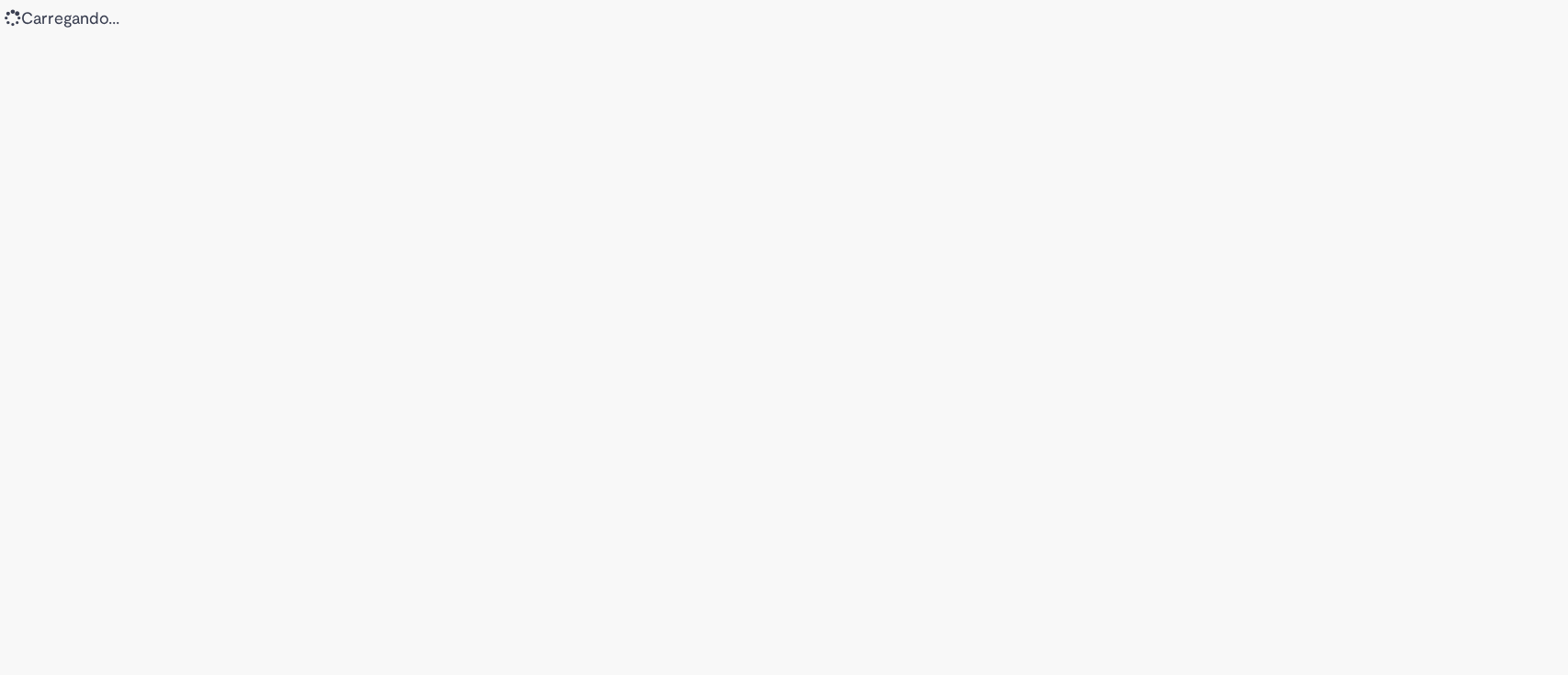 scroll, scrollTop: 0, scrollLeft: 0, axis: both 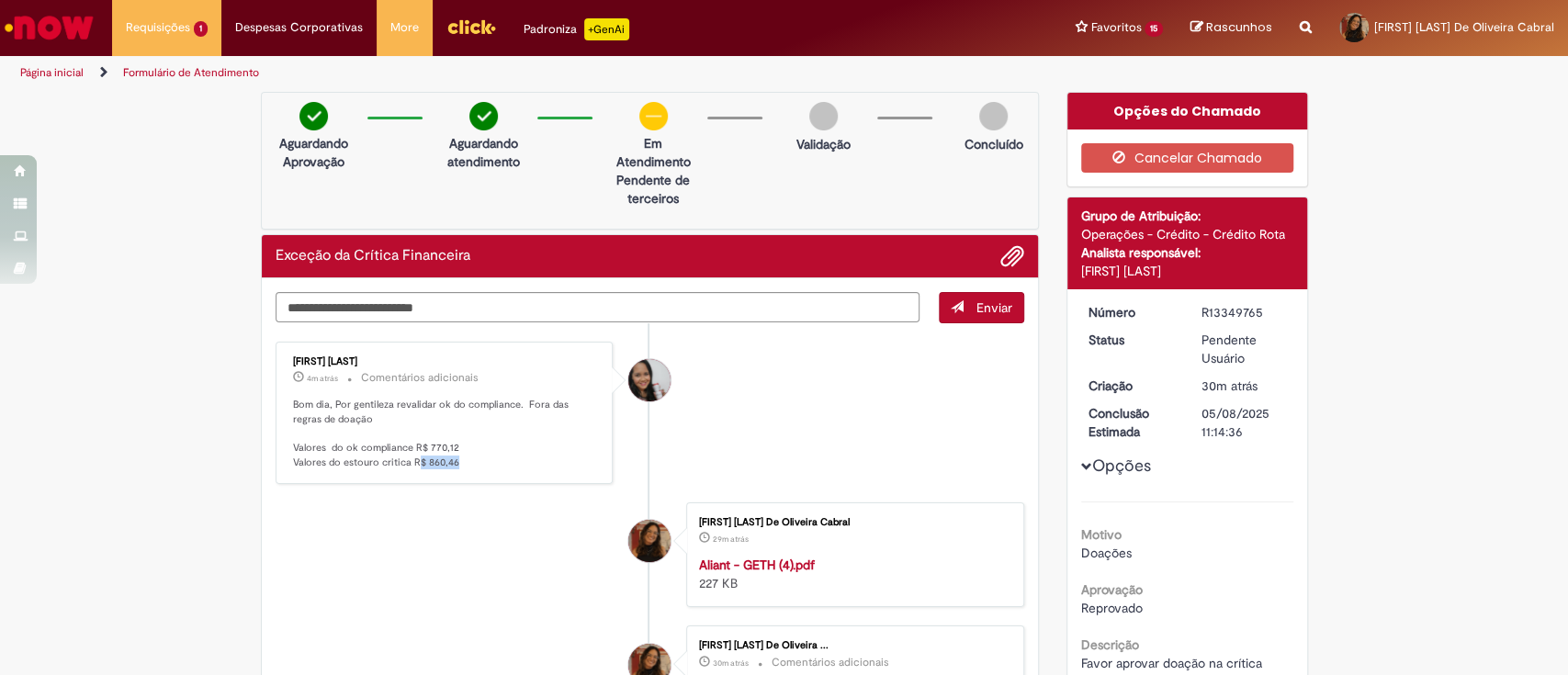 drag, startPoint x: 448, startPoint y: 459, endPoint x: 404, endPoint y: 470, distance: 45.35416 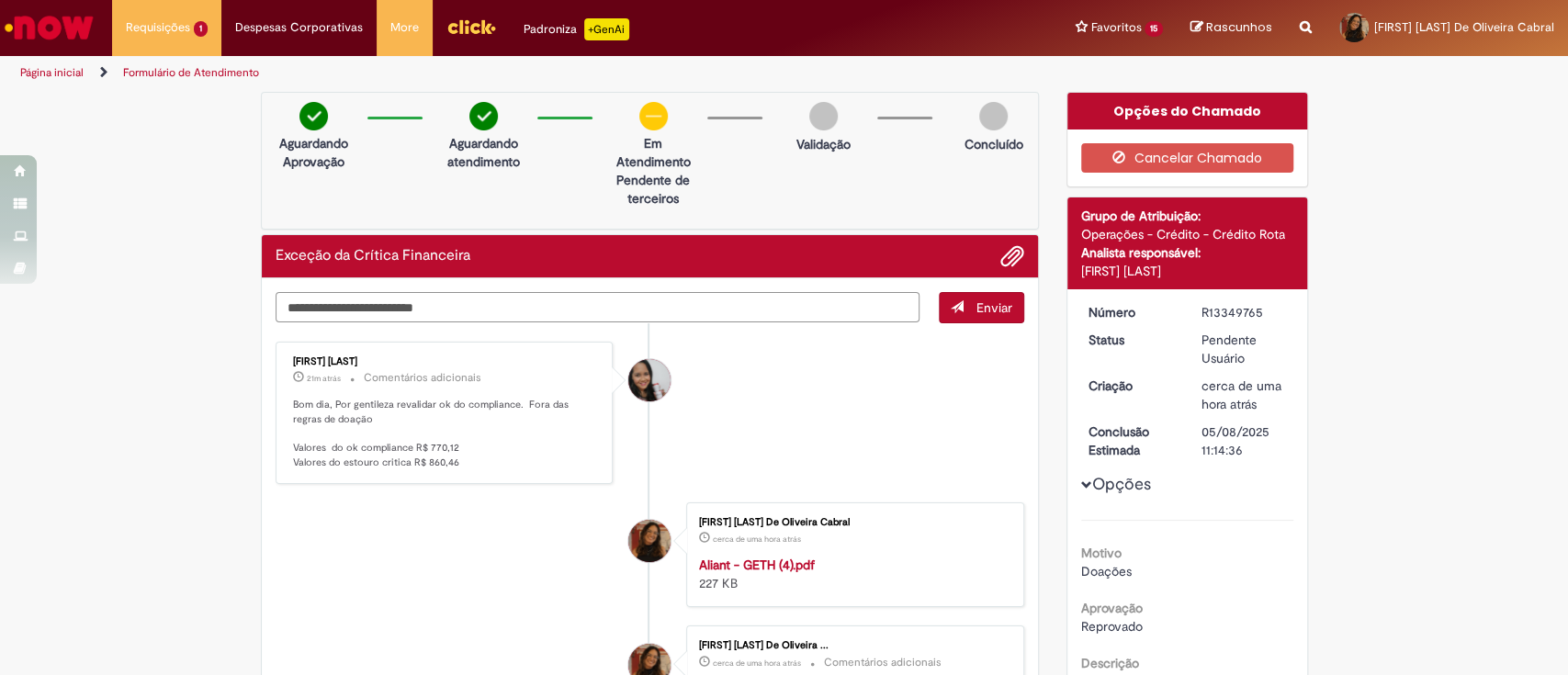 click at bounding box center (598, 308) 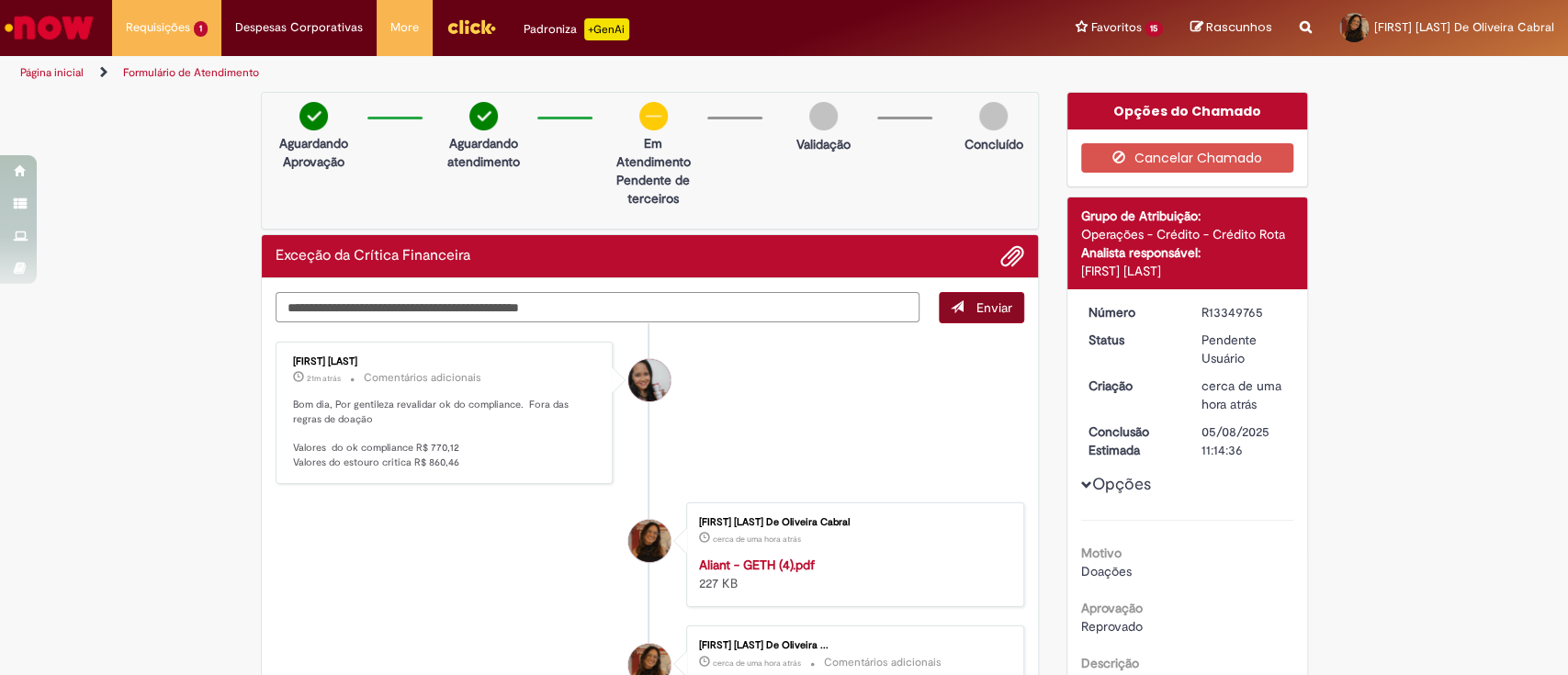 type on "**********" 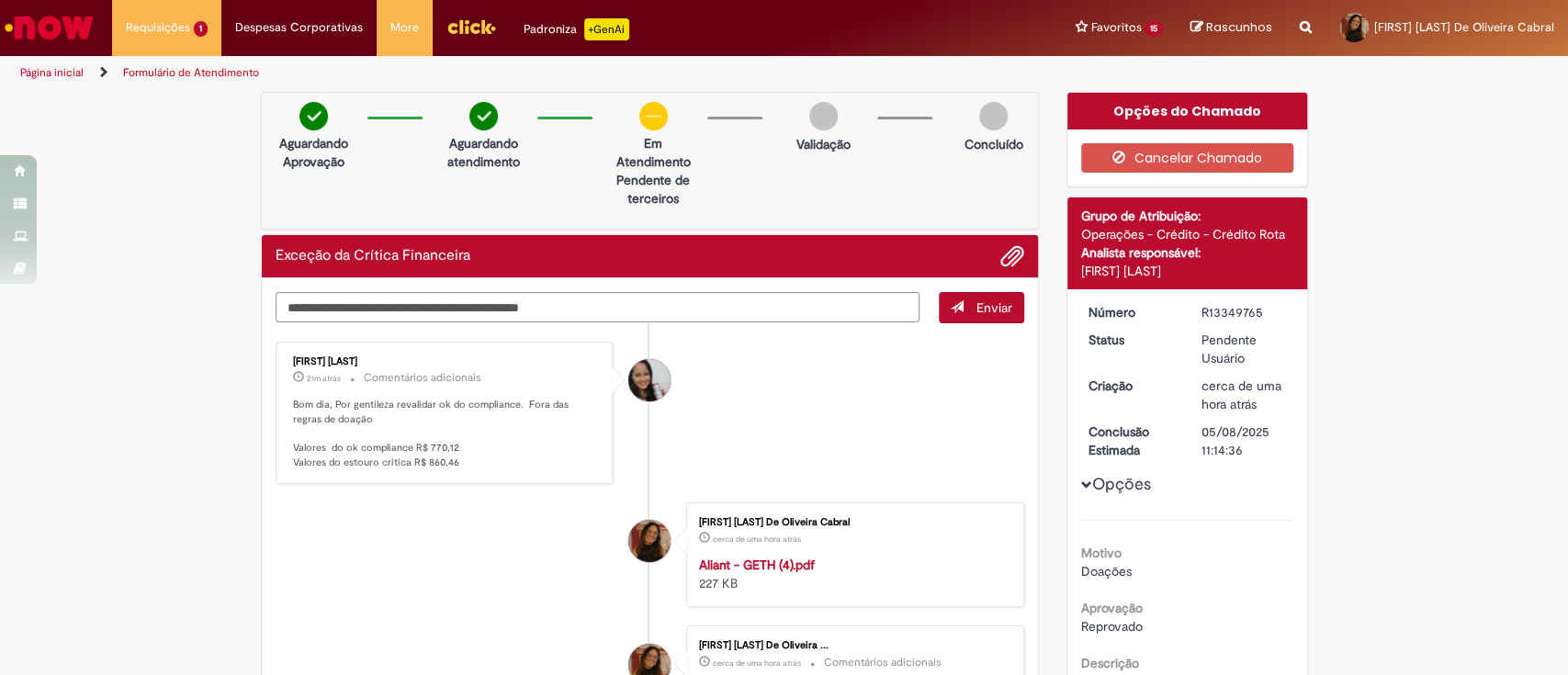 click on "Enviar" at bounding box center [994, 308] 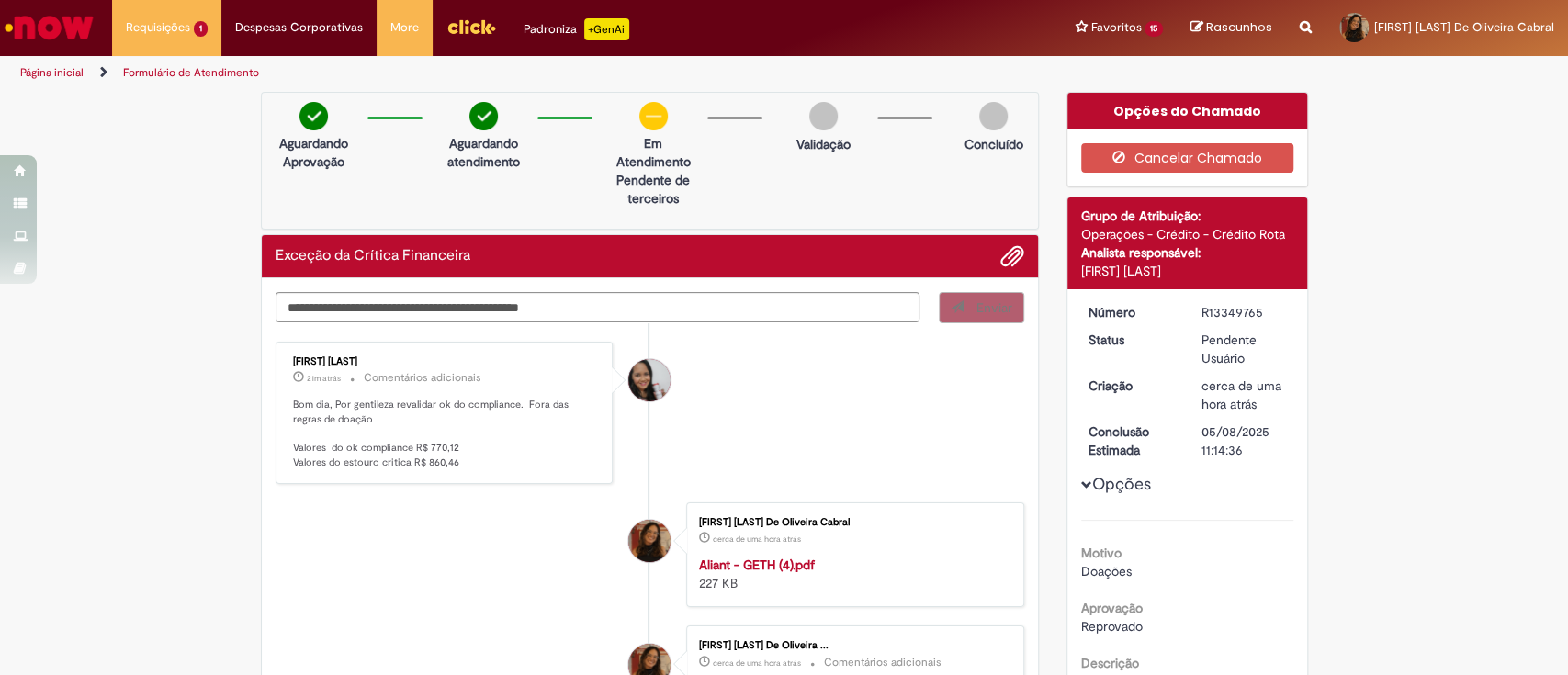type 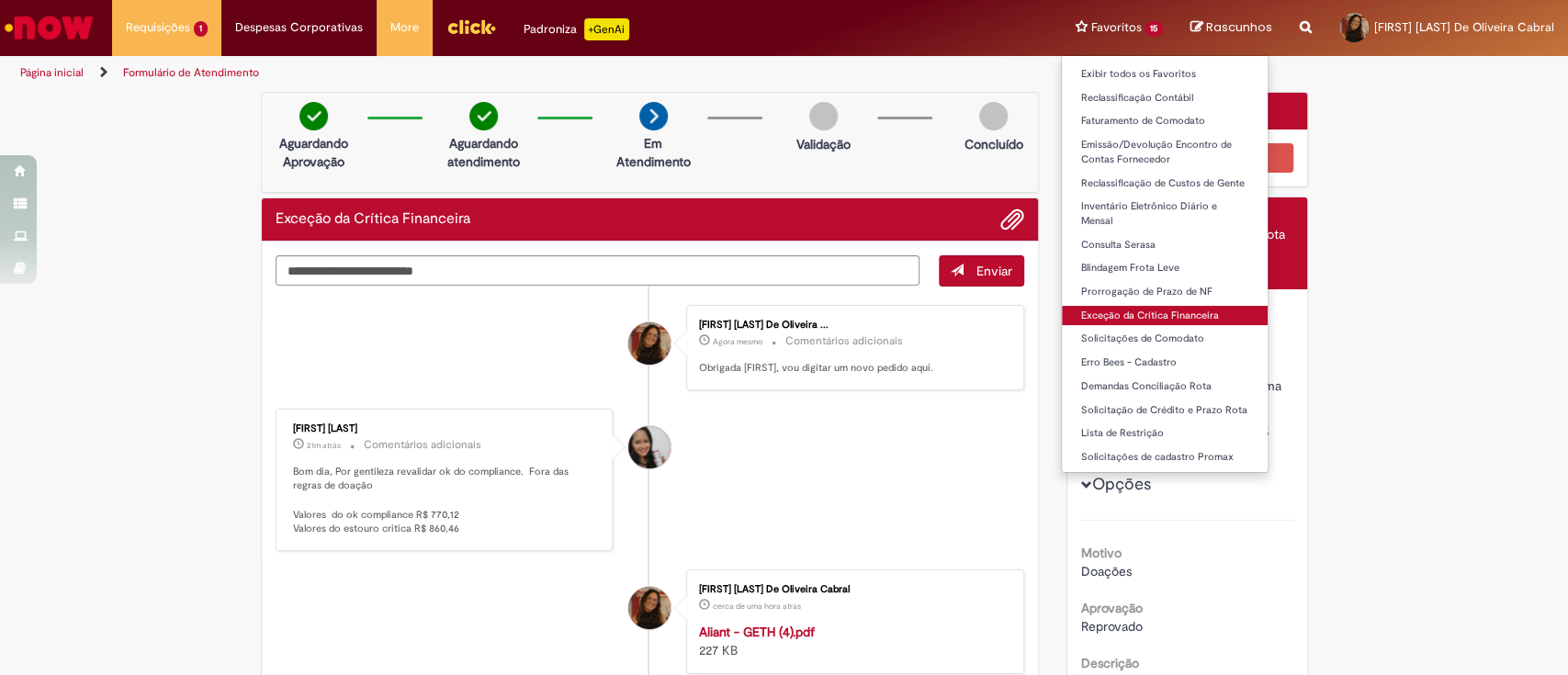 click on "Exceção da Crítica Financeira" at bounding box center [1165, 316] 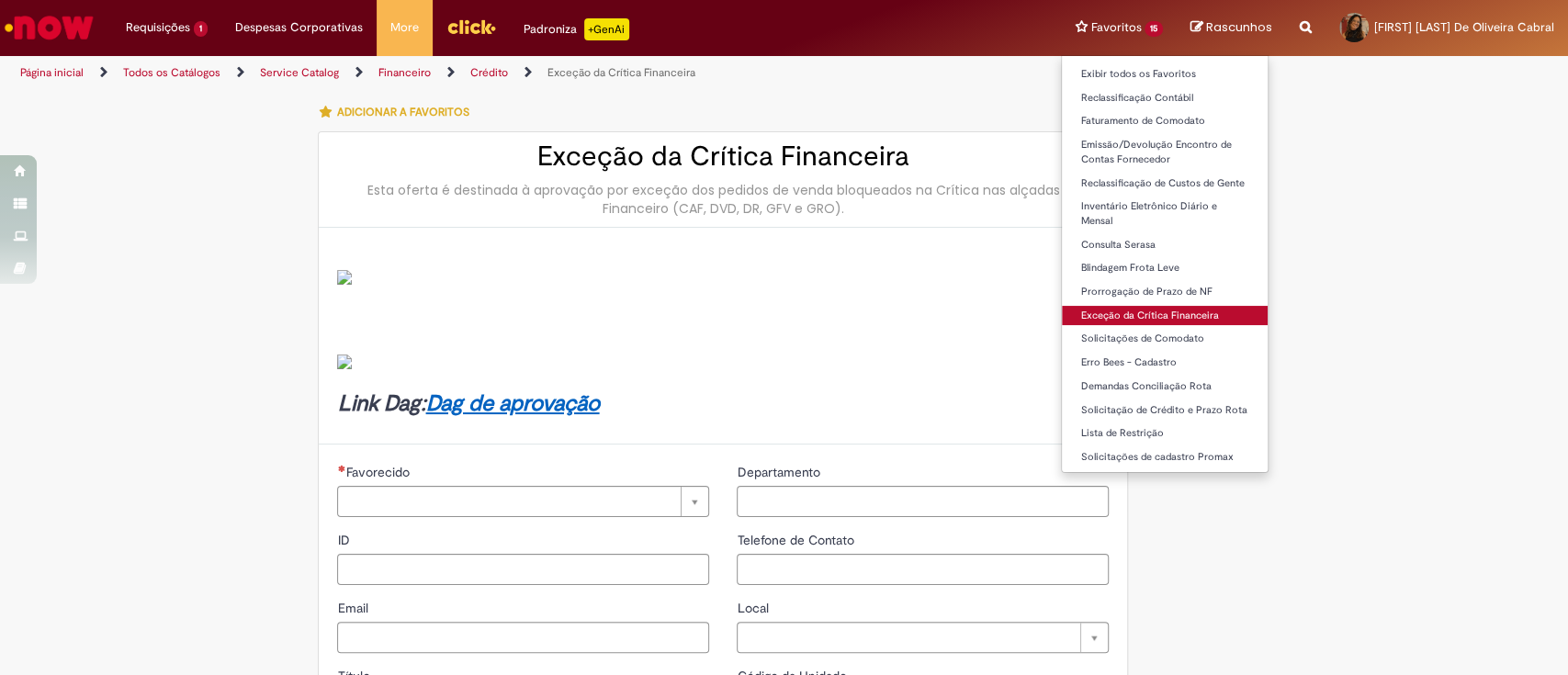 type on "********" 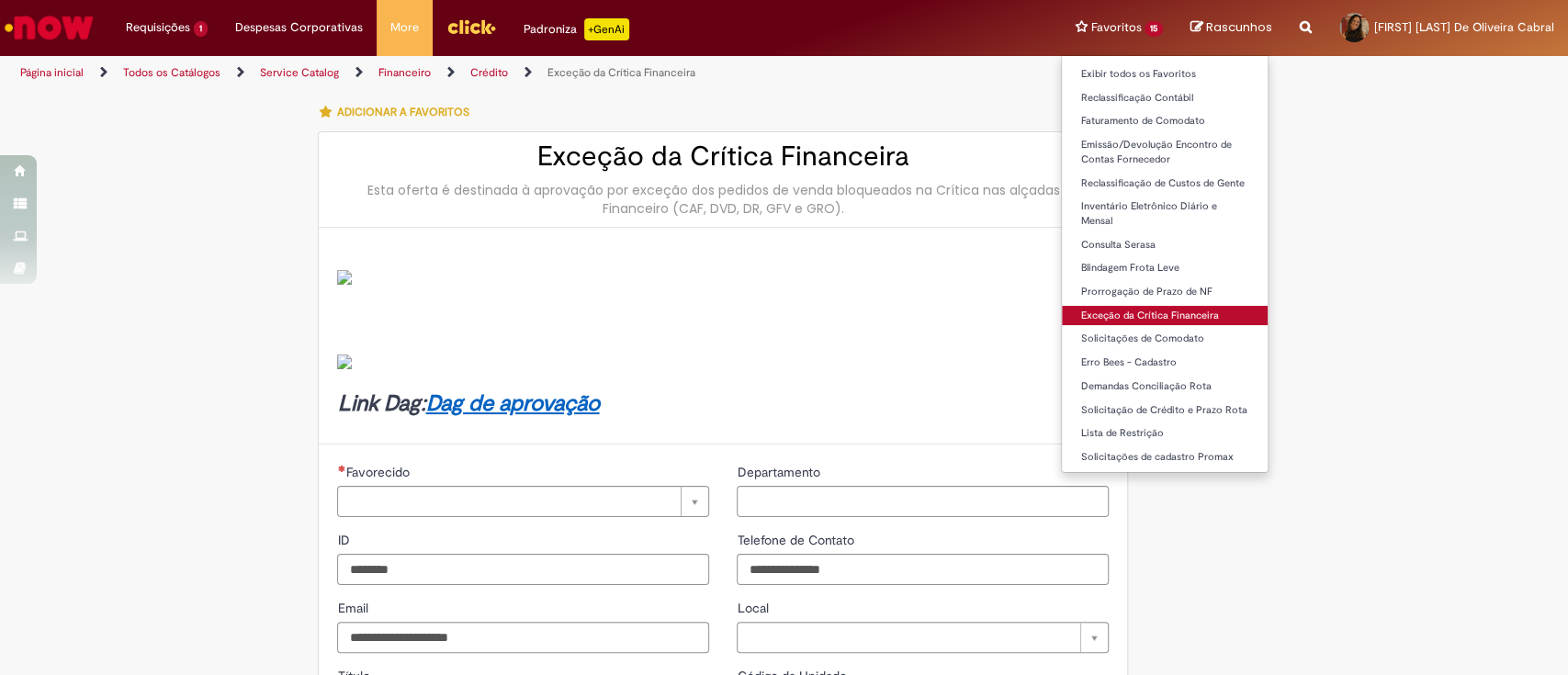 type on "**********" 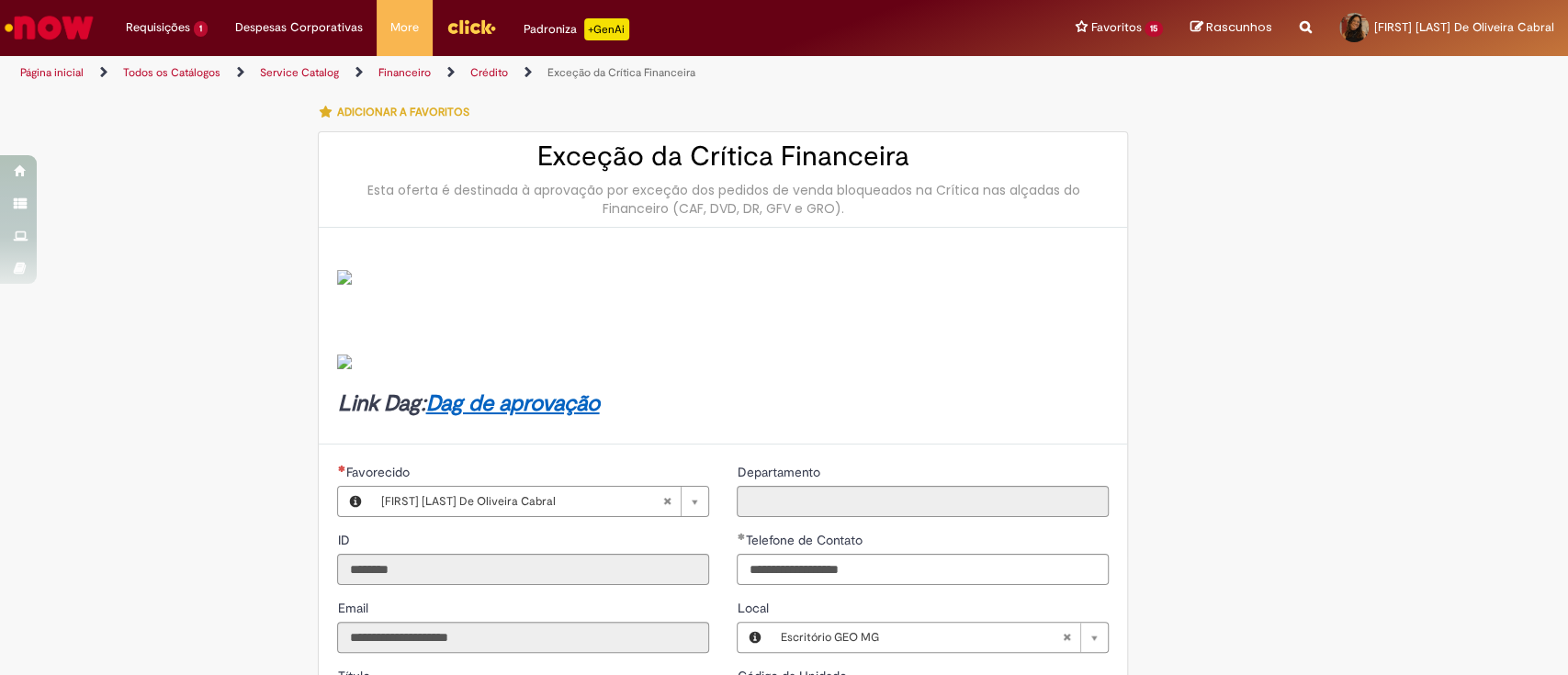 type on "**********" 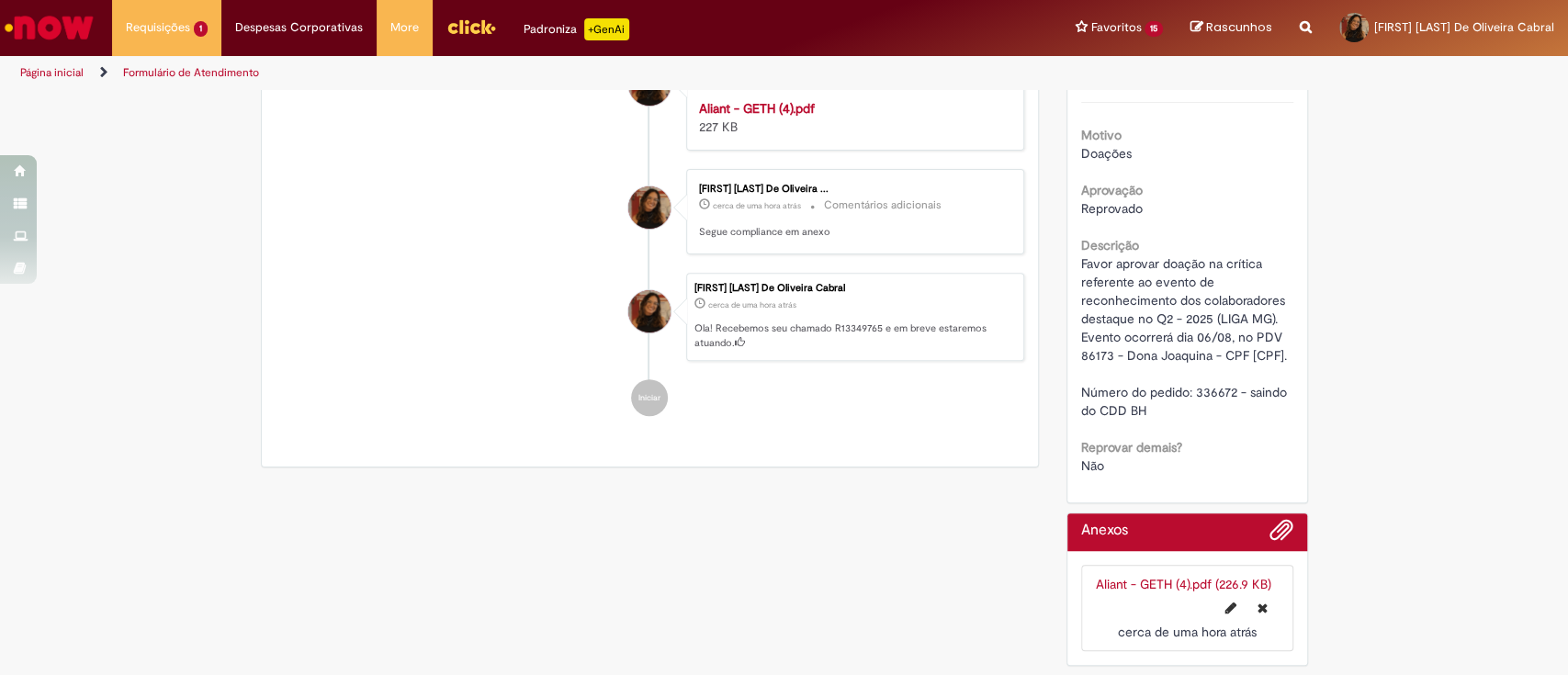 scroll, scrollTop: 507, scrollLeft: 0, axis: vertical 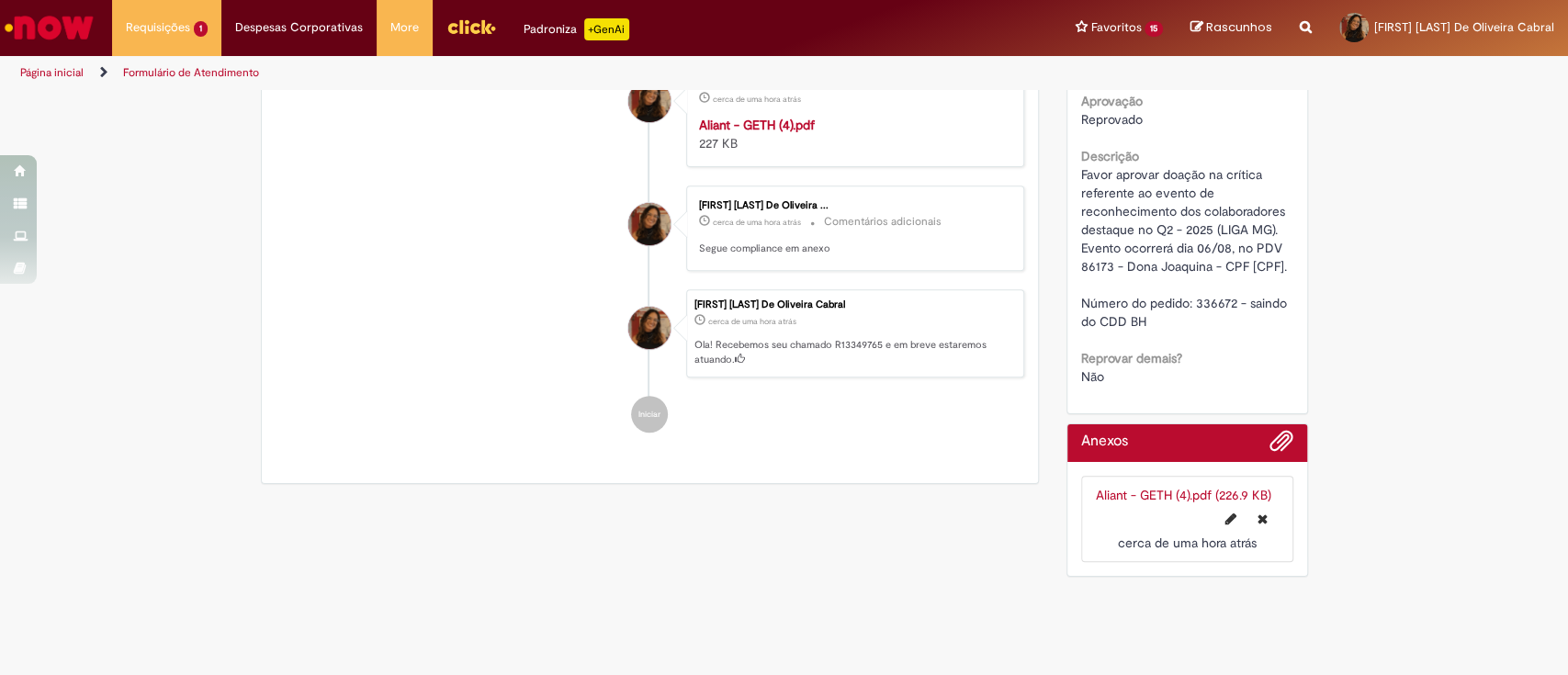 click on "Reprovar demais?
Não" at bounding box center (1187, 365) 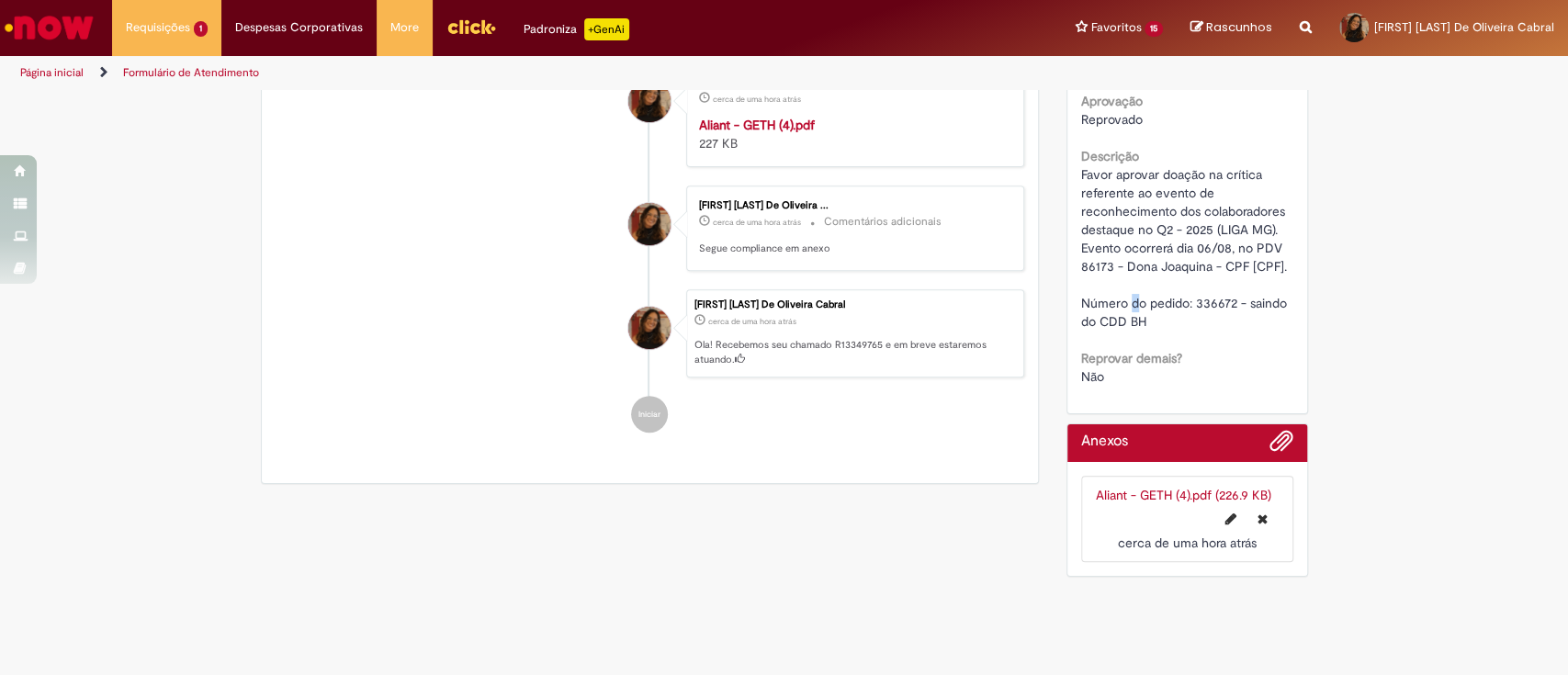 click on "Favor aprovar doação na crítica referente ao evento de reconhecimento dos colaboradores destaque no Q2 - 2025 (LIGA MG).
Evento ocorrerá dia 06/08, no PDV 86173 - Dona Joaquina - CPF [CPF].
Número do pedido: 336672 - saindo do CDD BH" at bounding box center (1187, 248) 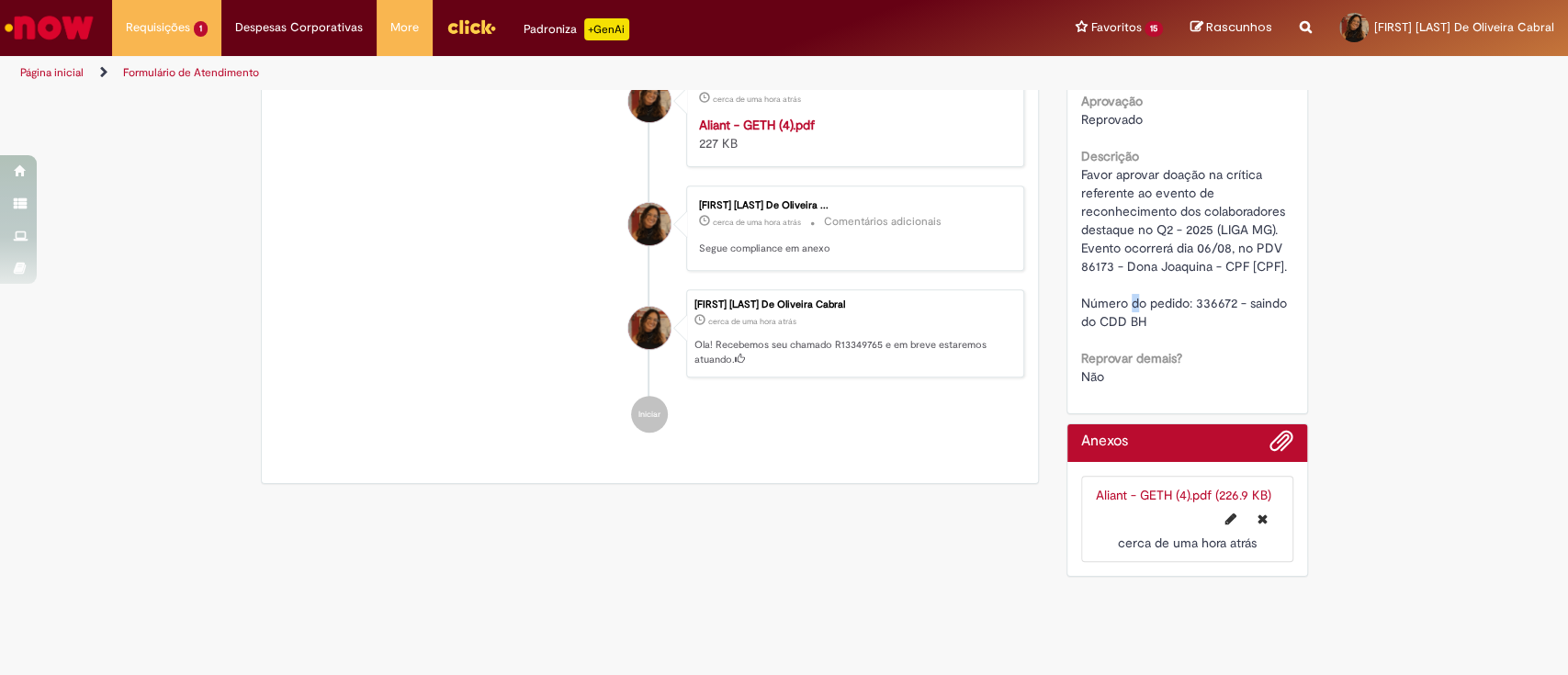 drag, startPoint x: 1167, startPoint y: 339, endPoint x: 1059, endPoint y: 173, distance: 198.0404 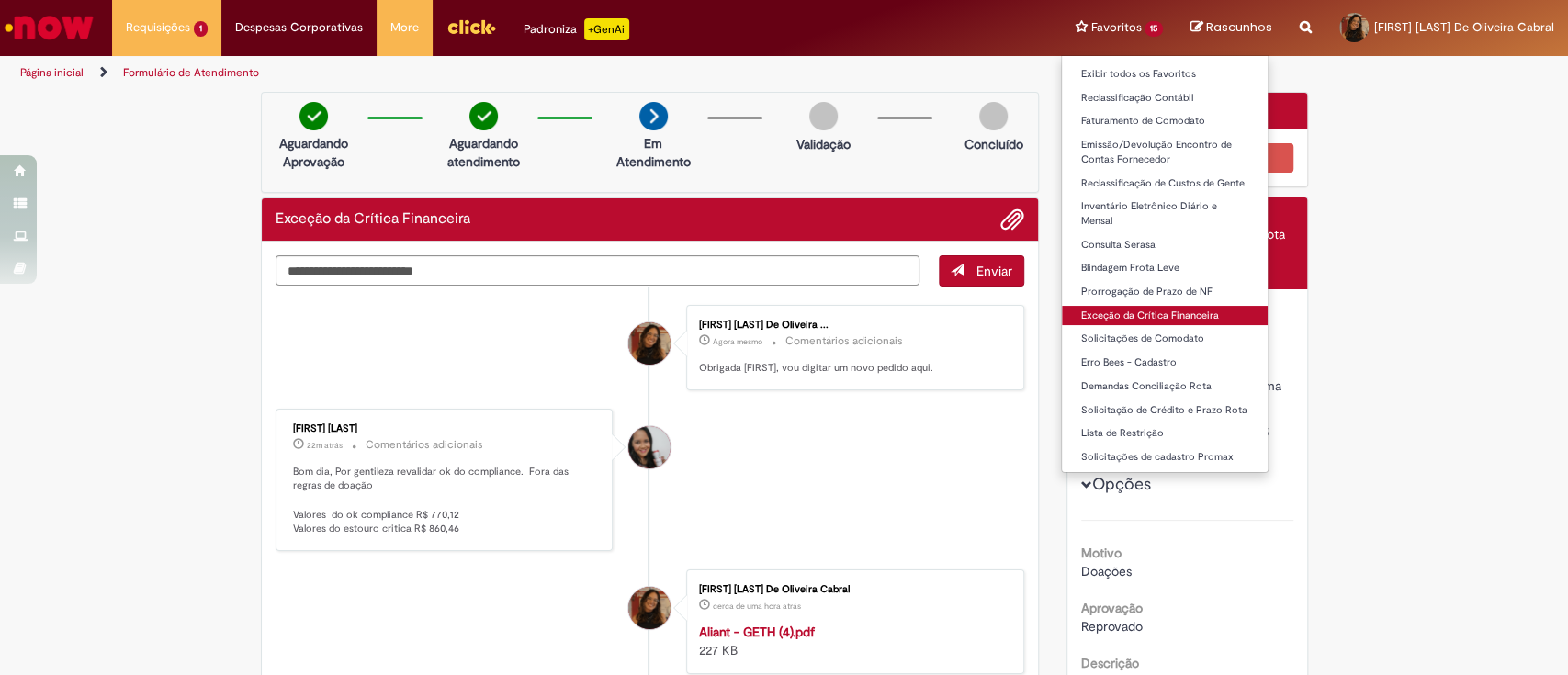 click on "Exceção da Crítica Financeira" at bounding box center [1165, 316] 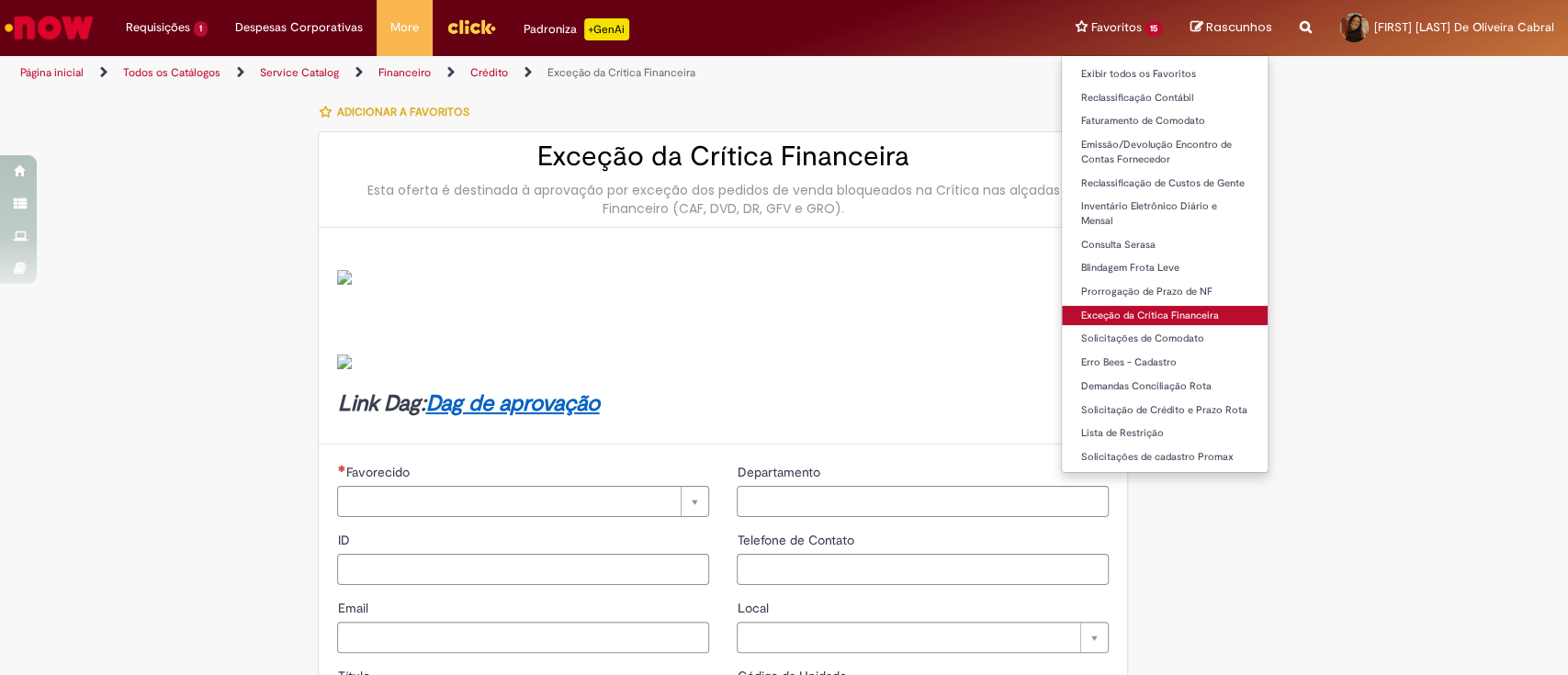 type on "********" 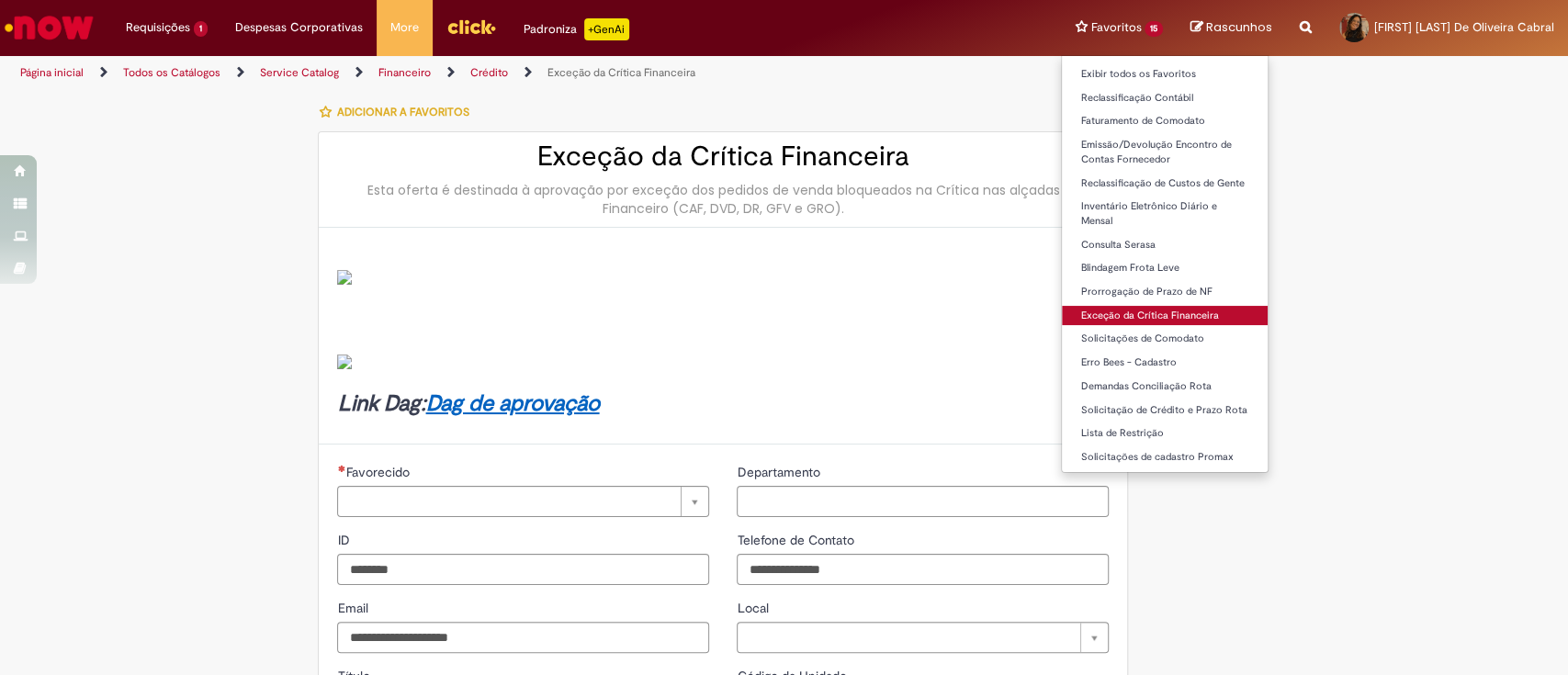 type on "**********" 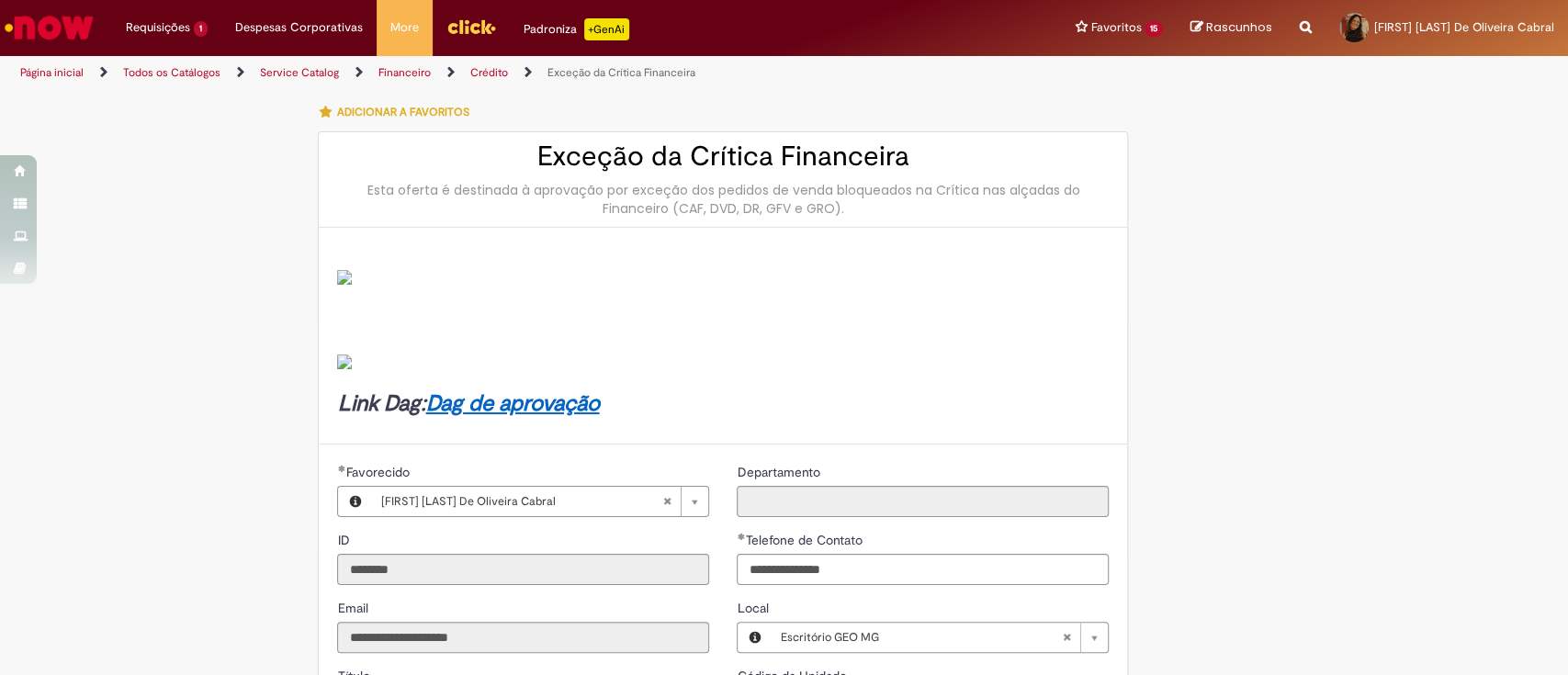 type on "**********" 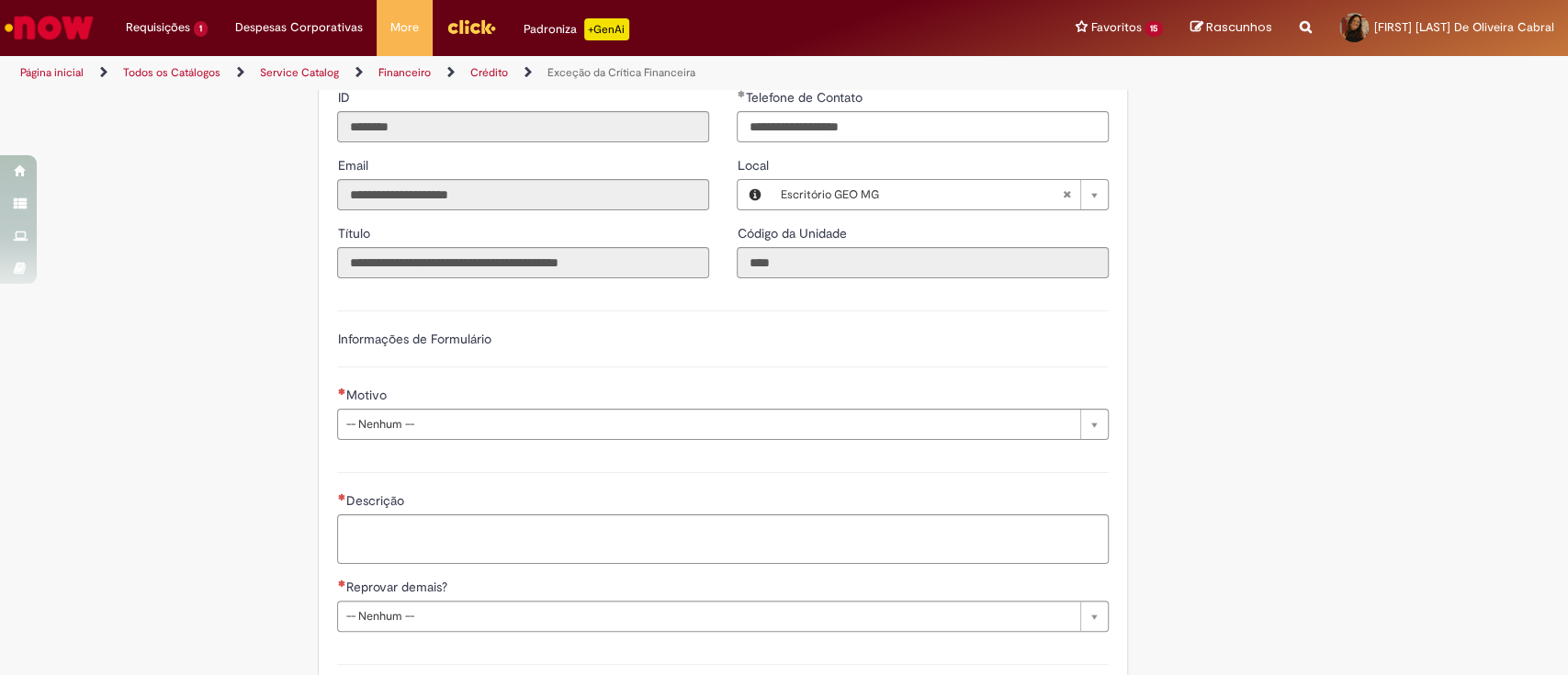 scroll, scrollTop: 575, scrollLeft: 0, axis: vertical 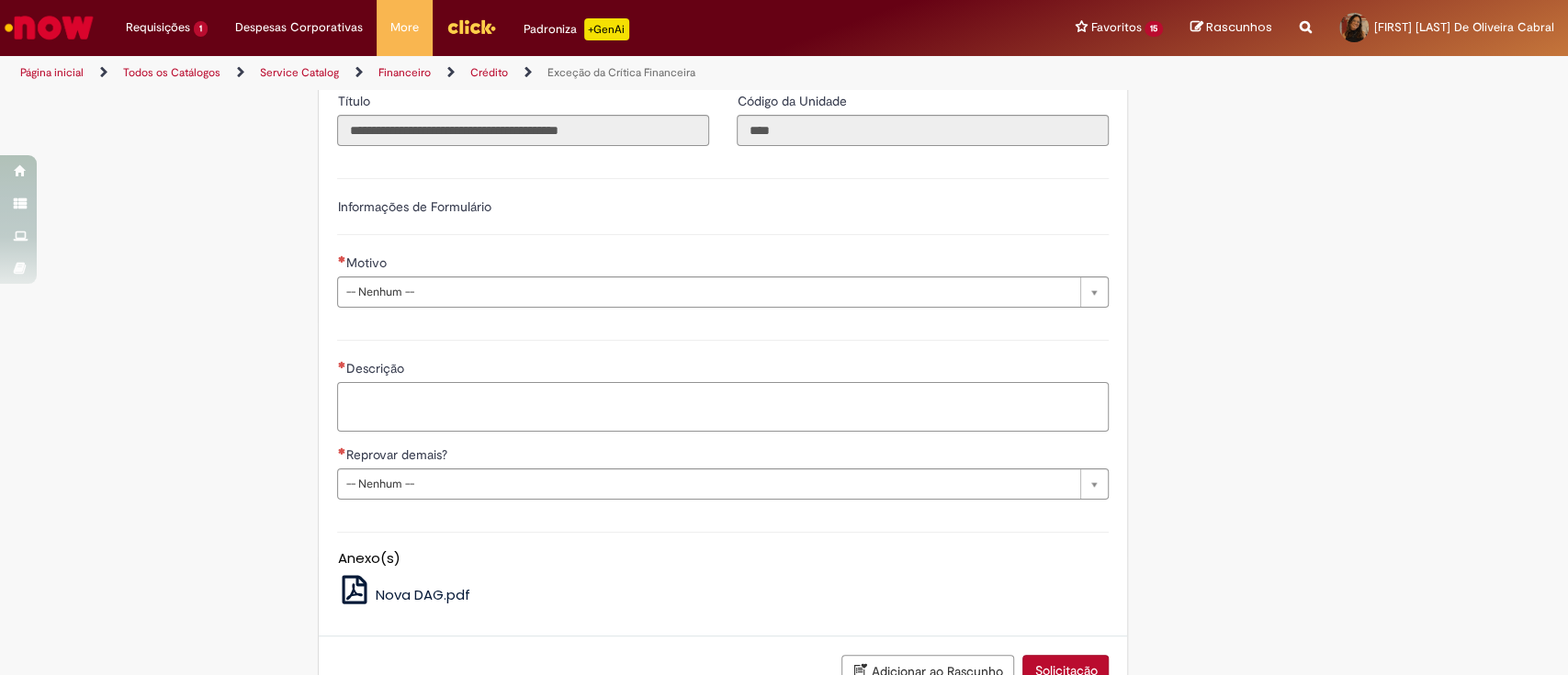 click on "Descrição" at bounding box center [723, 407] 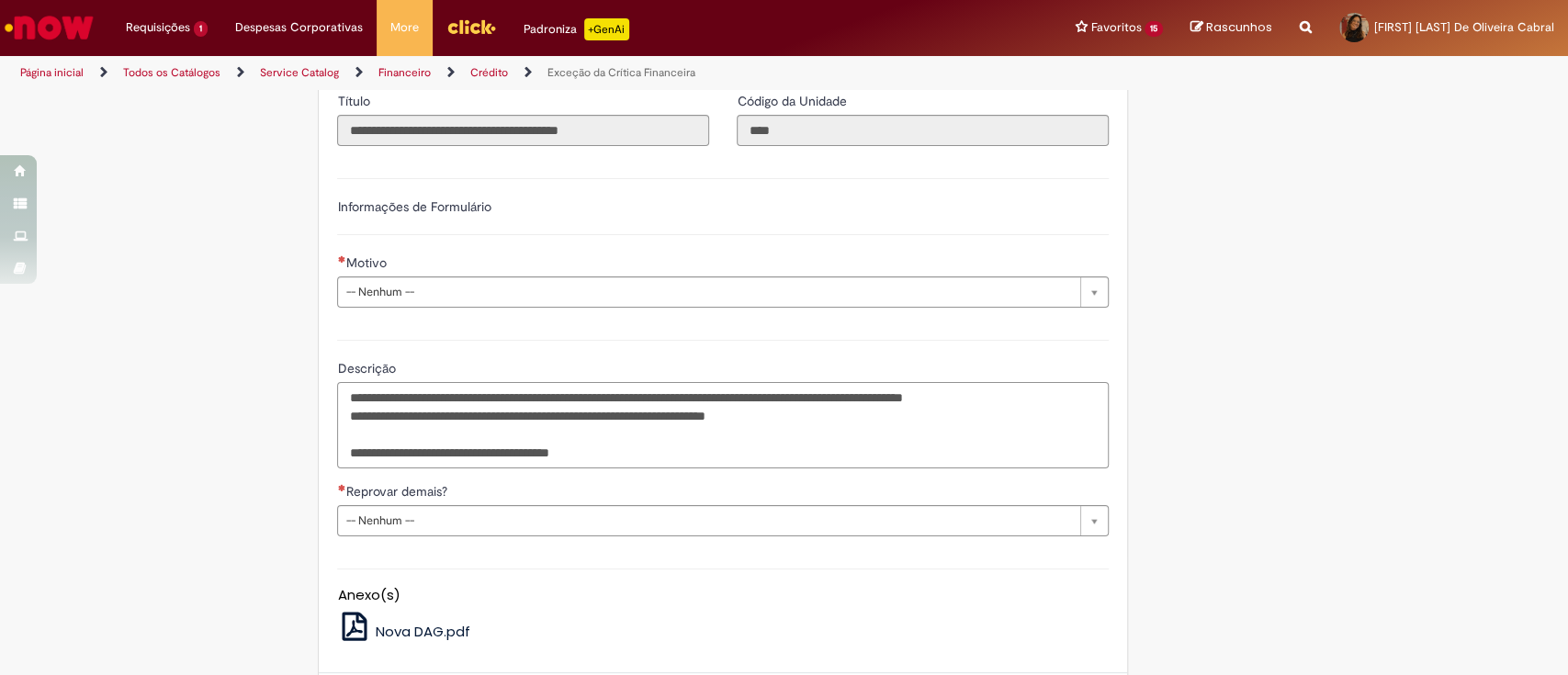 click on "**********" at bounding box center [723, 425] 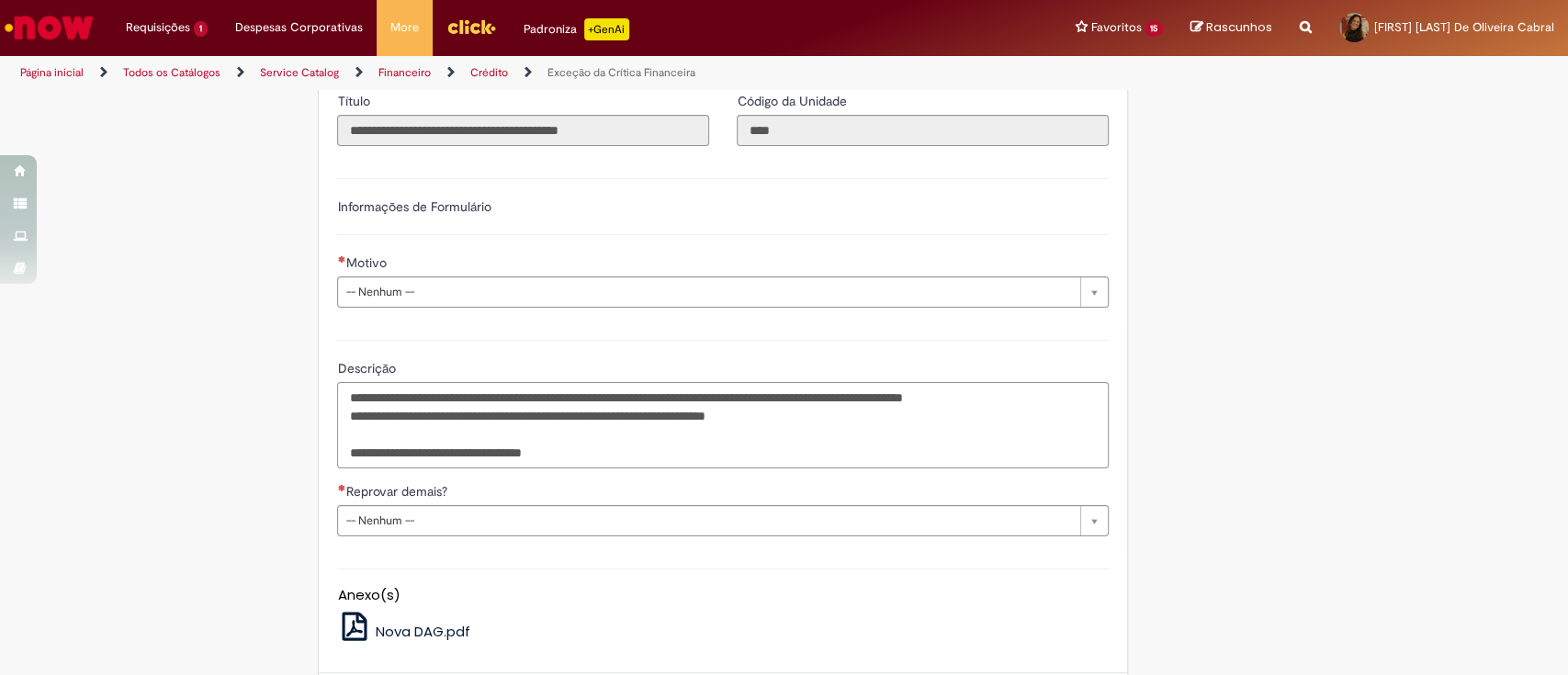 paste on "******" 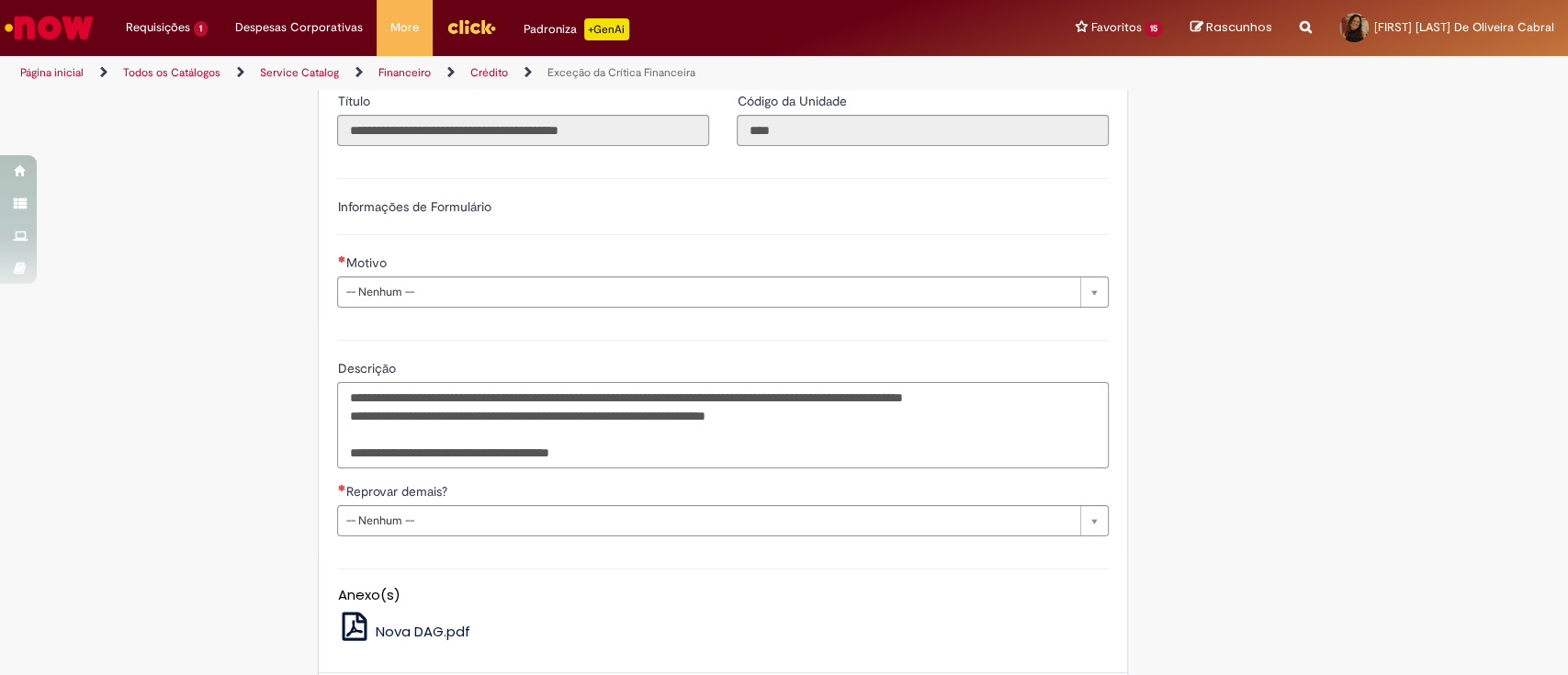 type on "**********" 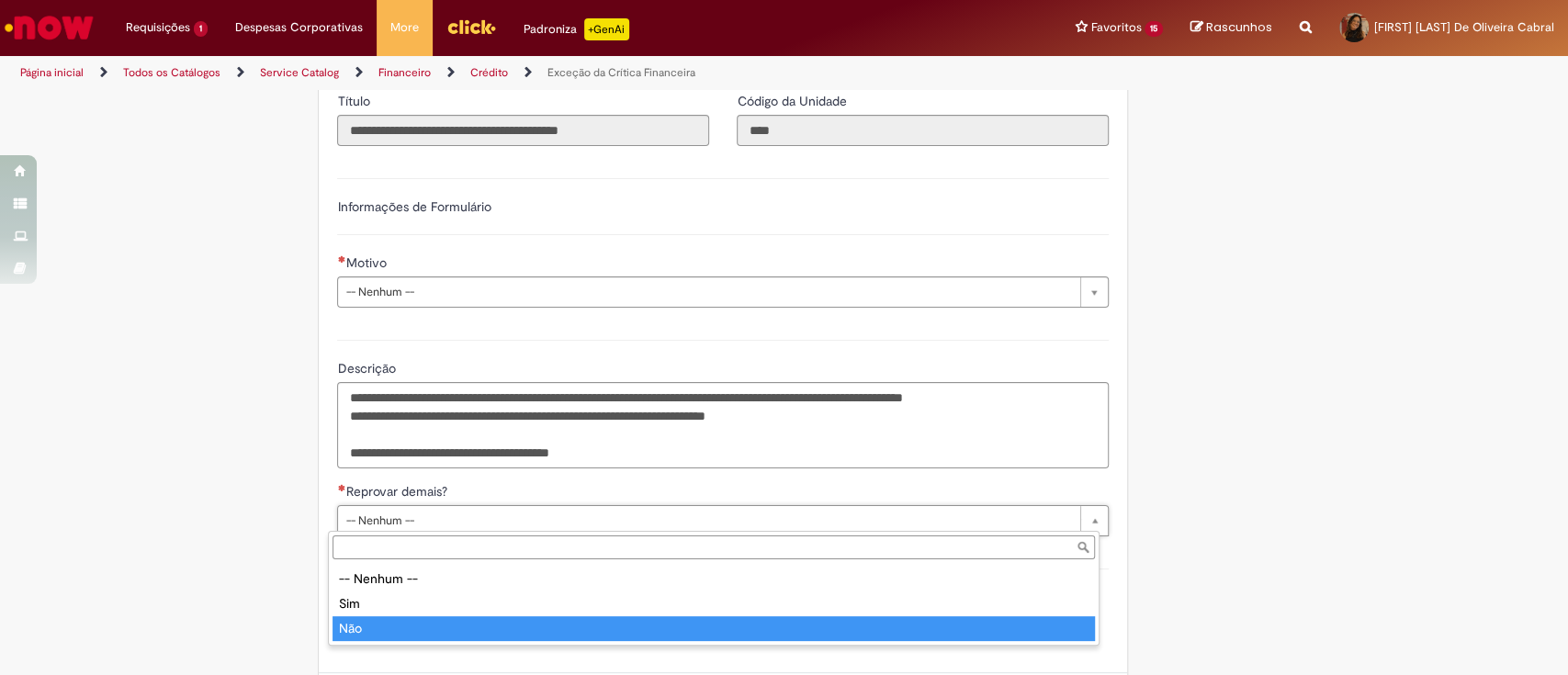 type on "***" 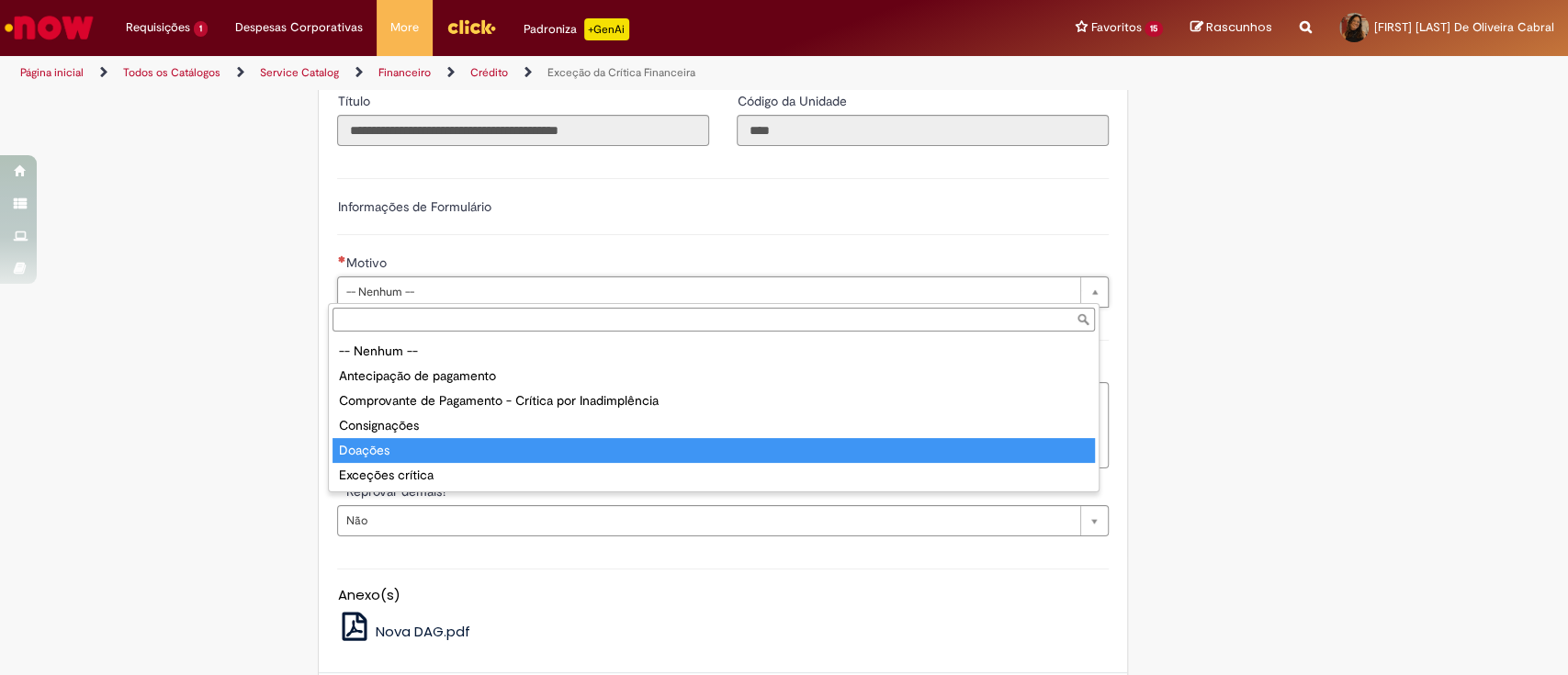 type on "*******" 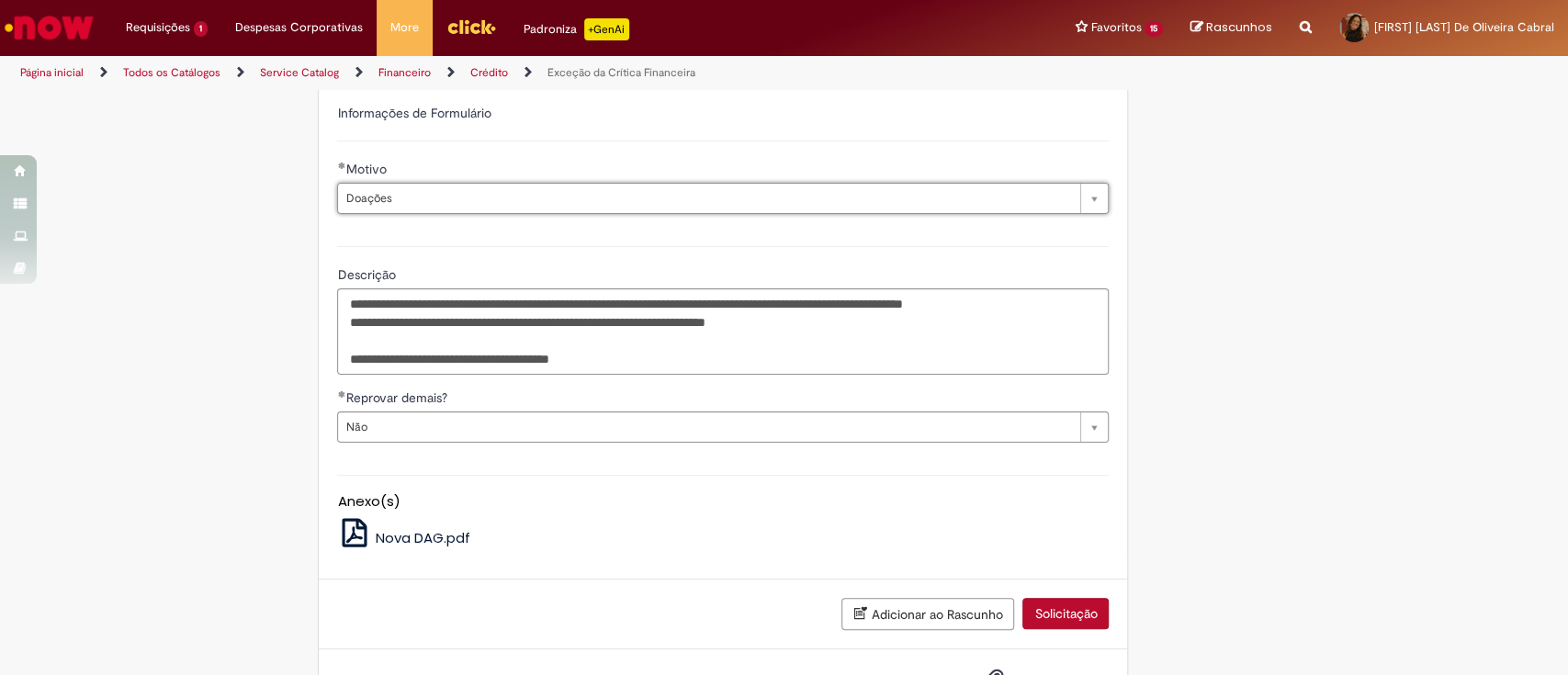 scroll, scrollTop: 668, scrollLeft: 0, axis: vertical 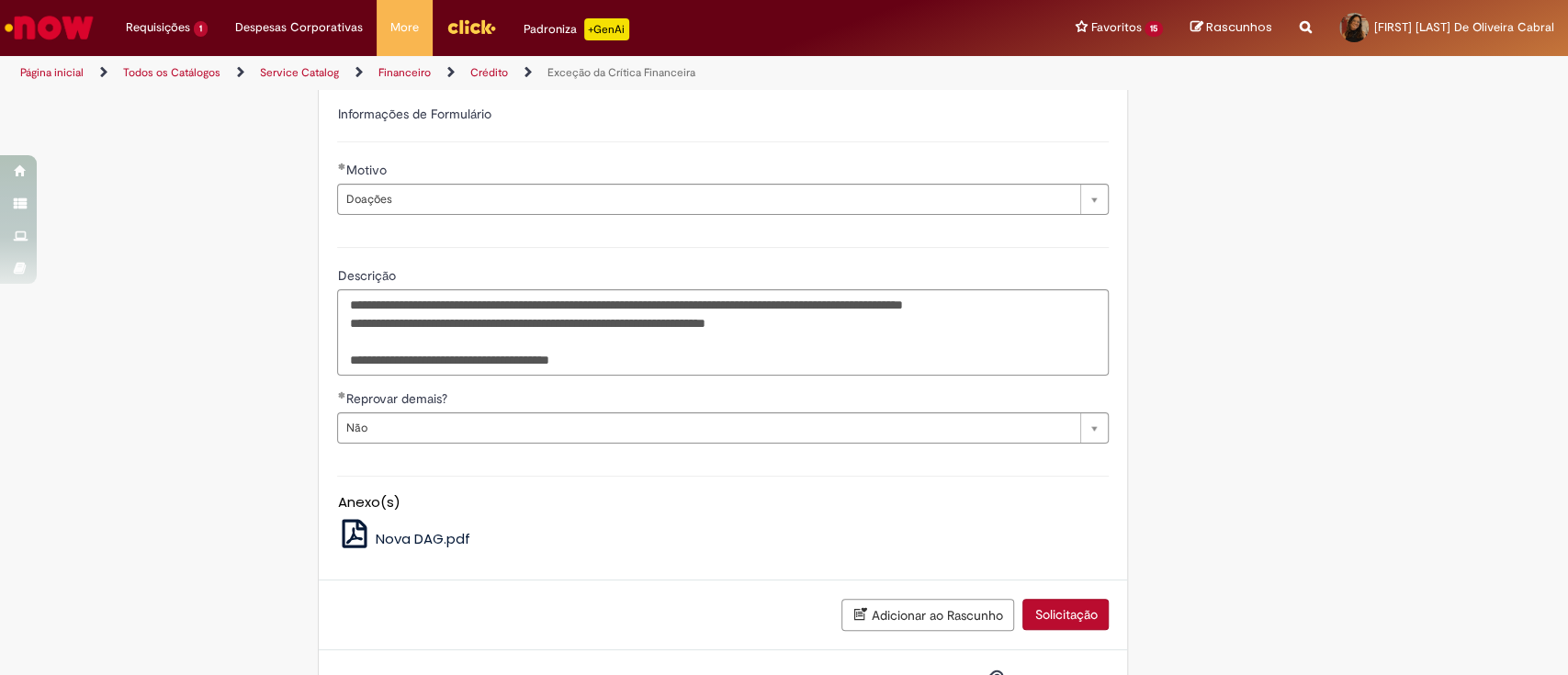 click on "Solicitação" at bounding box center (1066, 614) 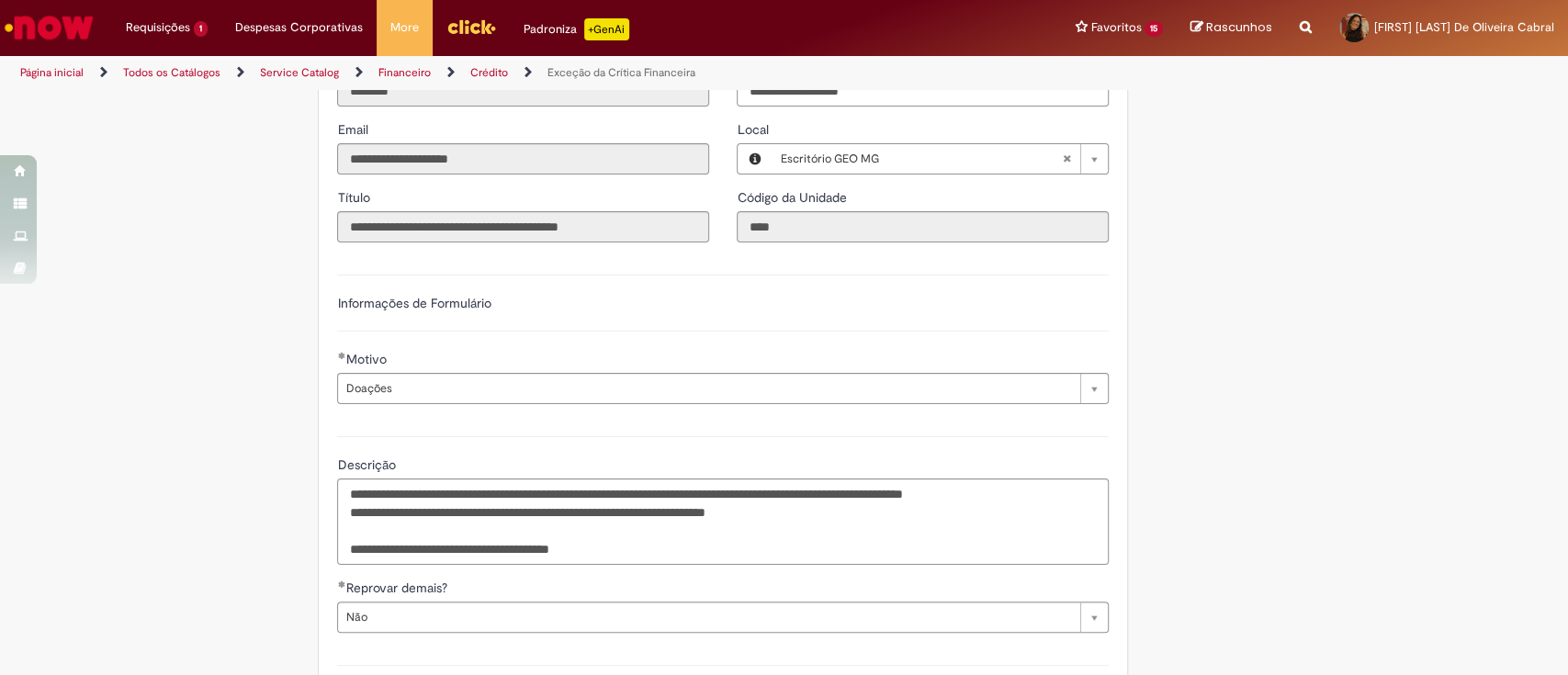 scroll, scrollTop: 478, scrollLeft: 0, axis: vertical 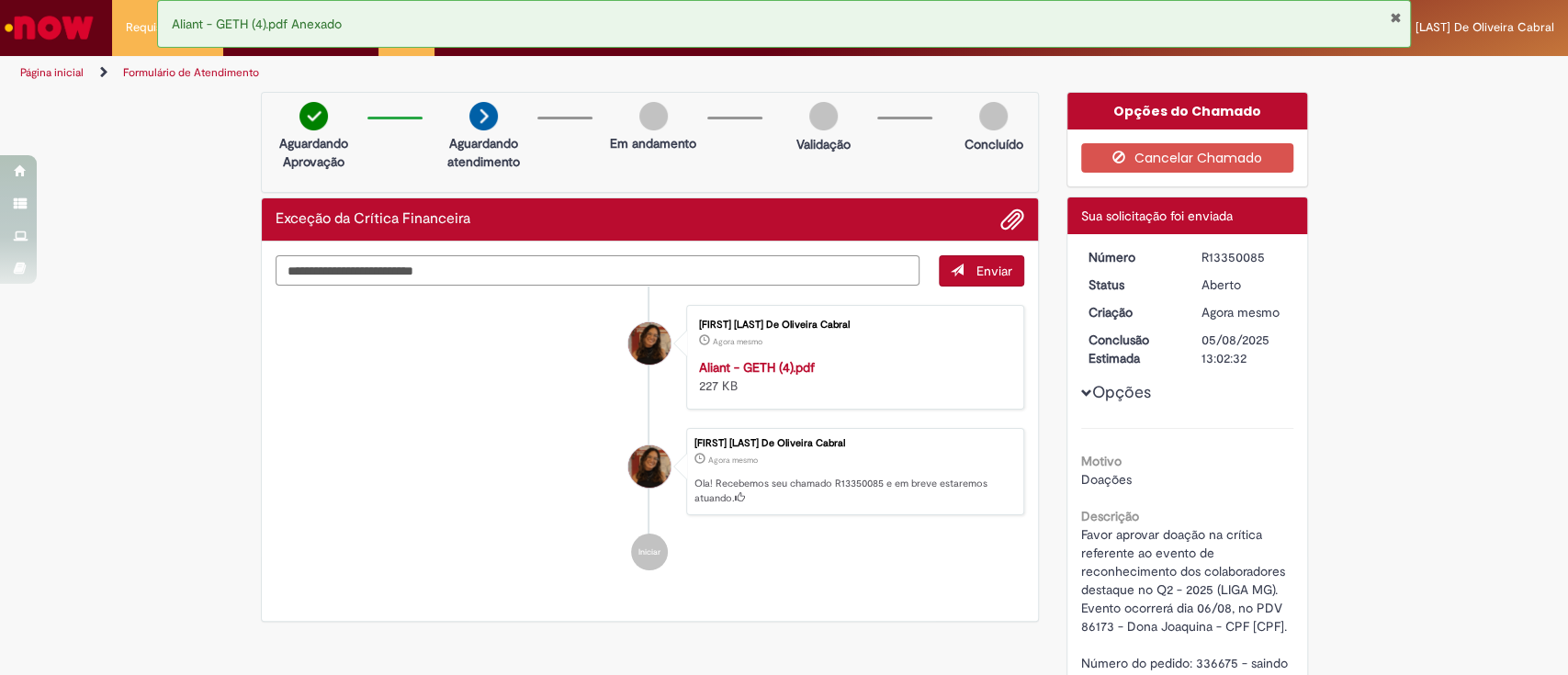 click at bounding box center [598, 271] 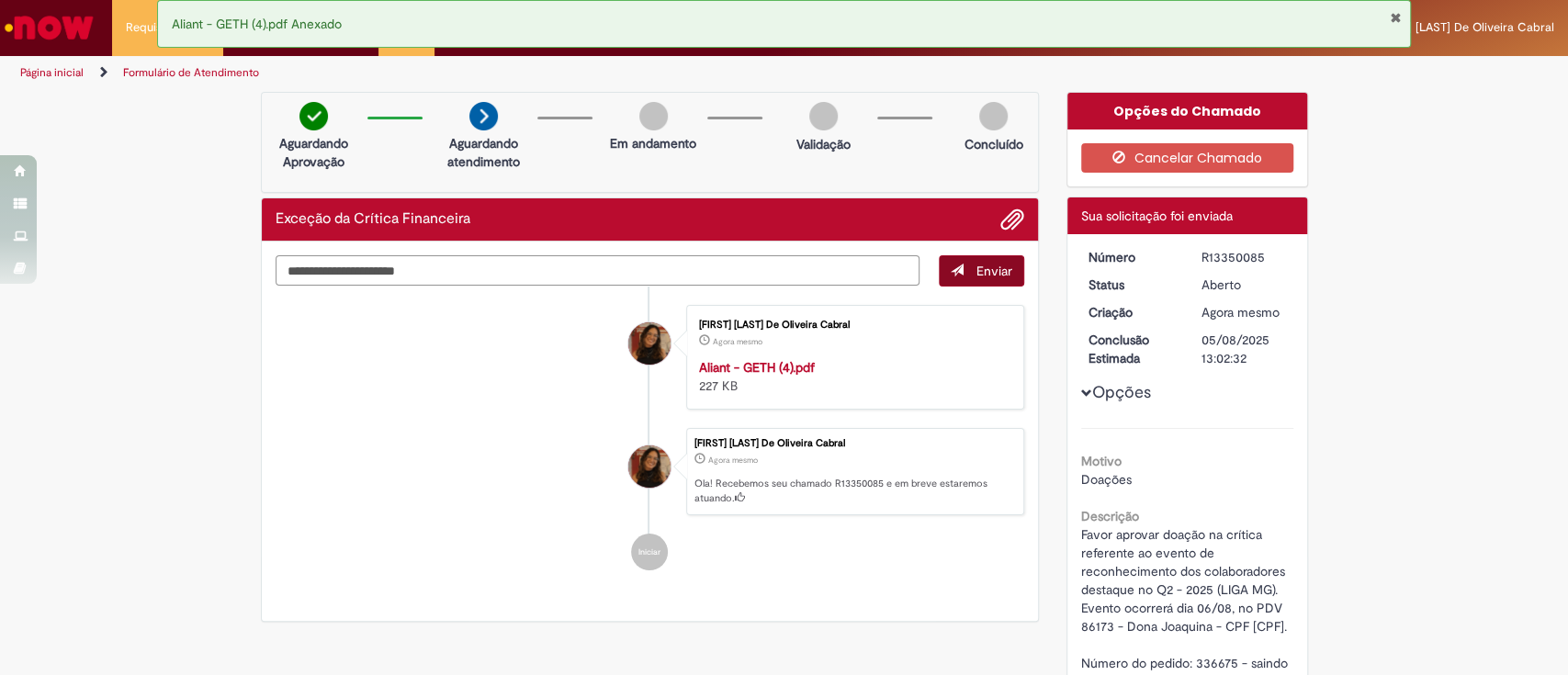 type on "**********" 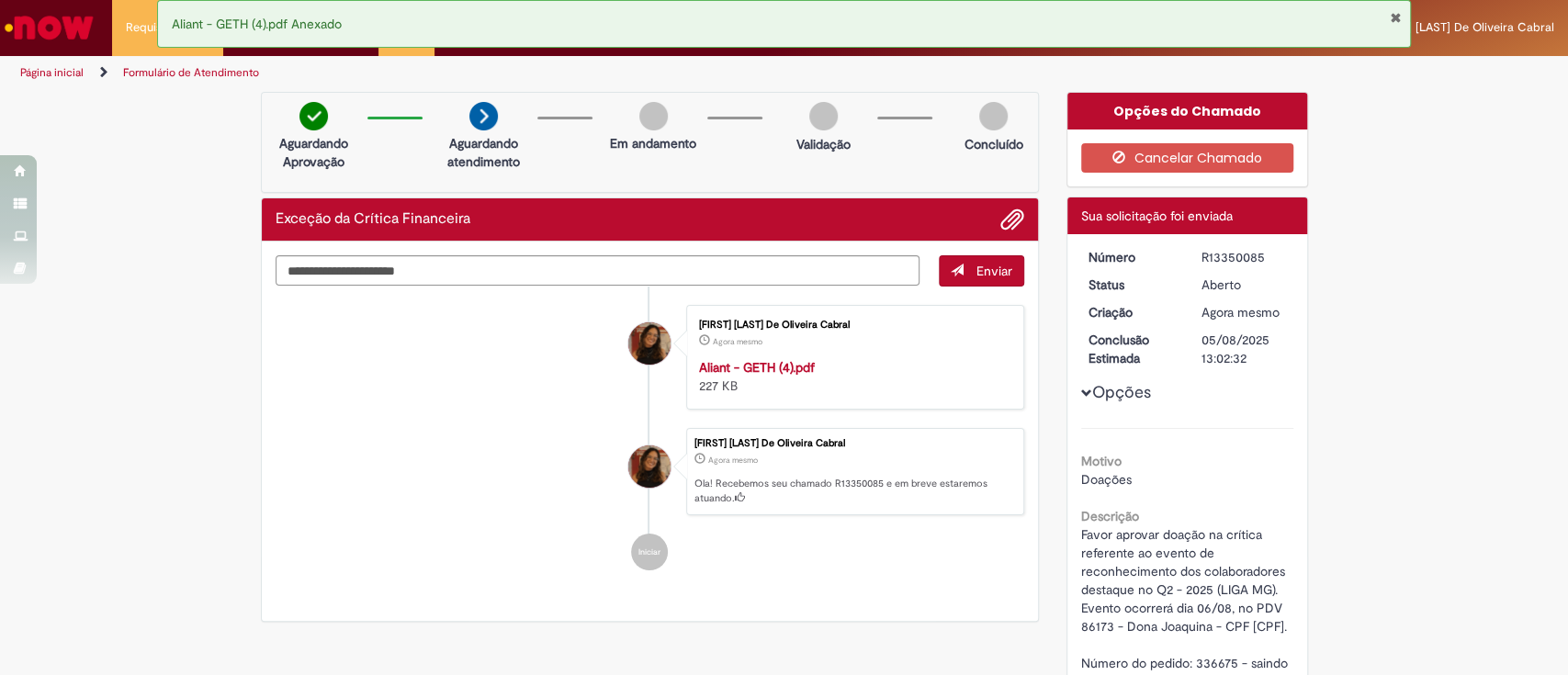 click on "Enviar" at bounding box center (994, 271) 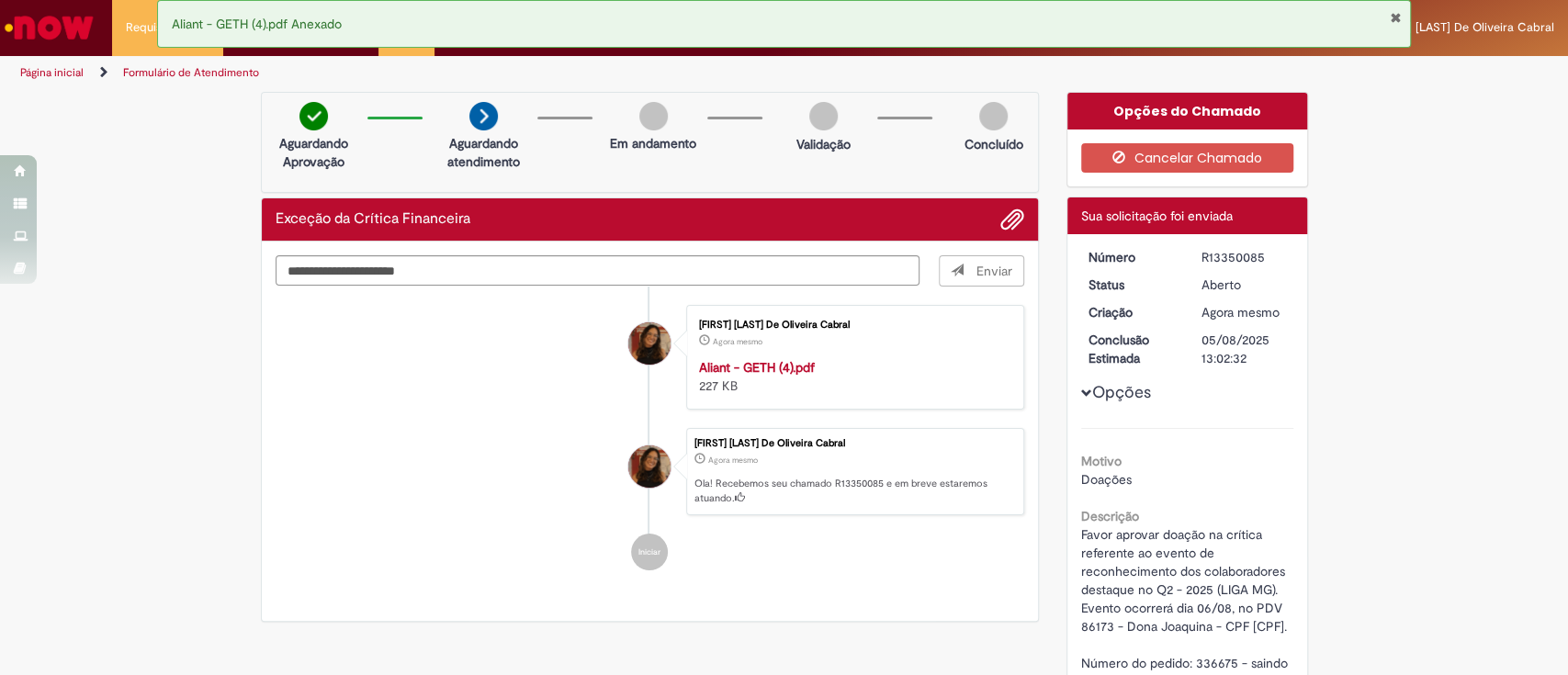 click on "R13350085" at bounding box center (1244, 257) 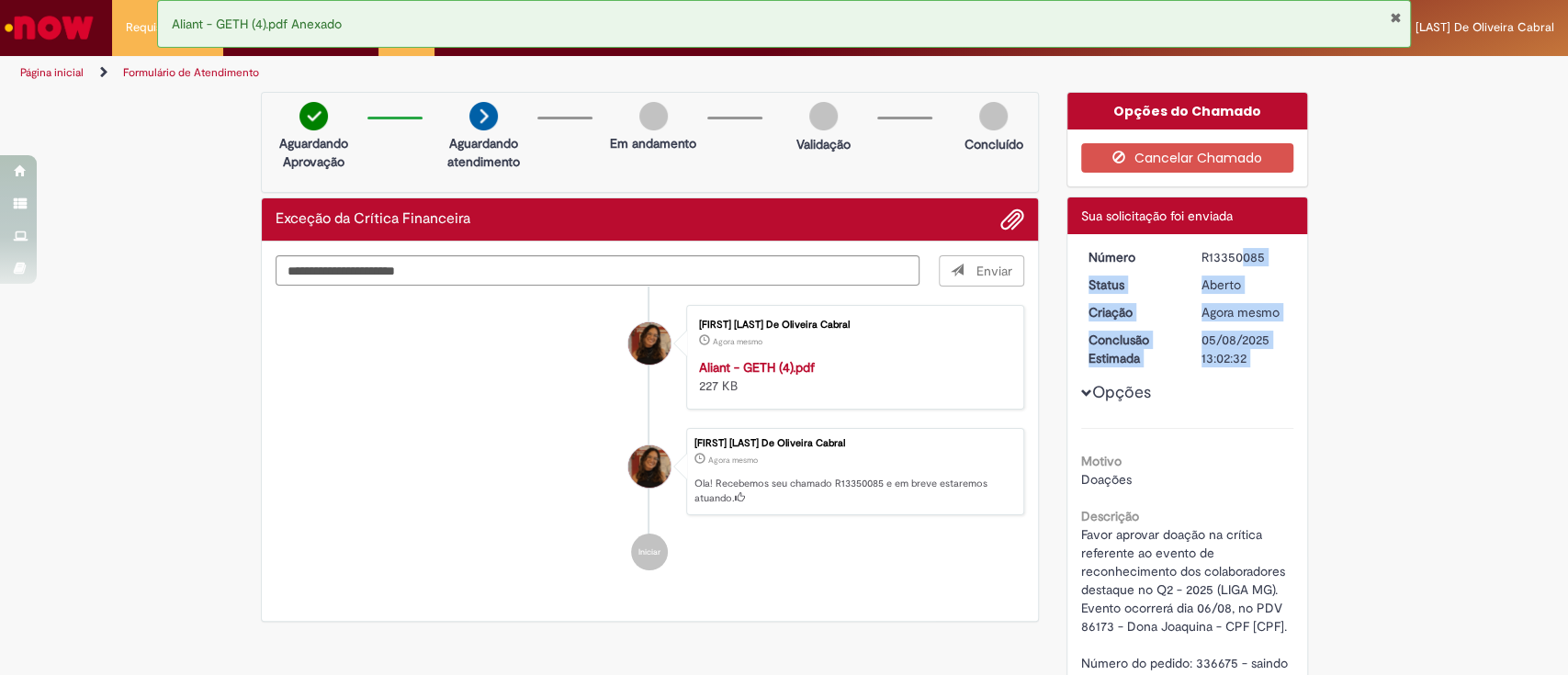 click on "R13350085" at bounding box center [1244, 257] 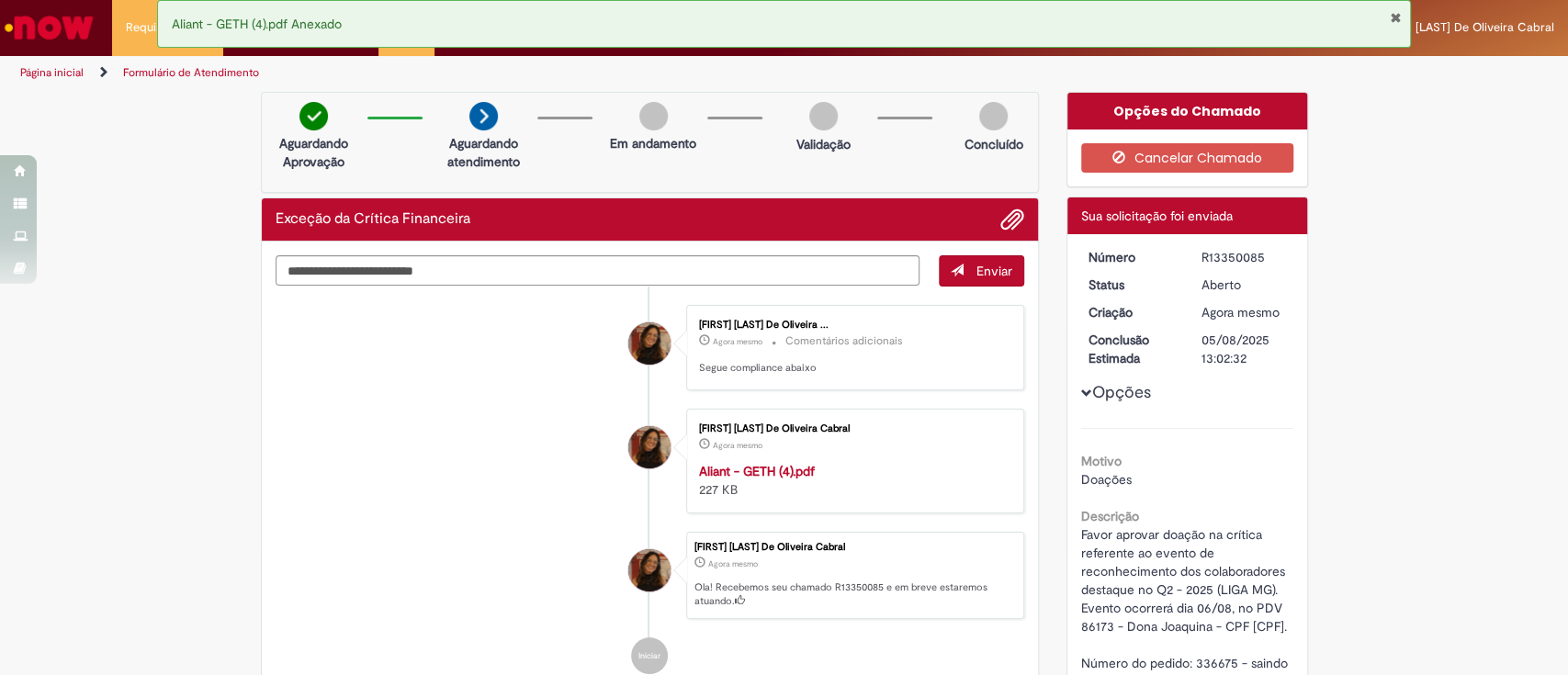 click on "R13350085" at bounding box center (1244, 257) 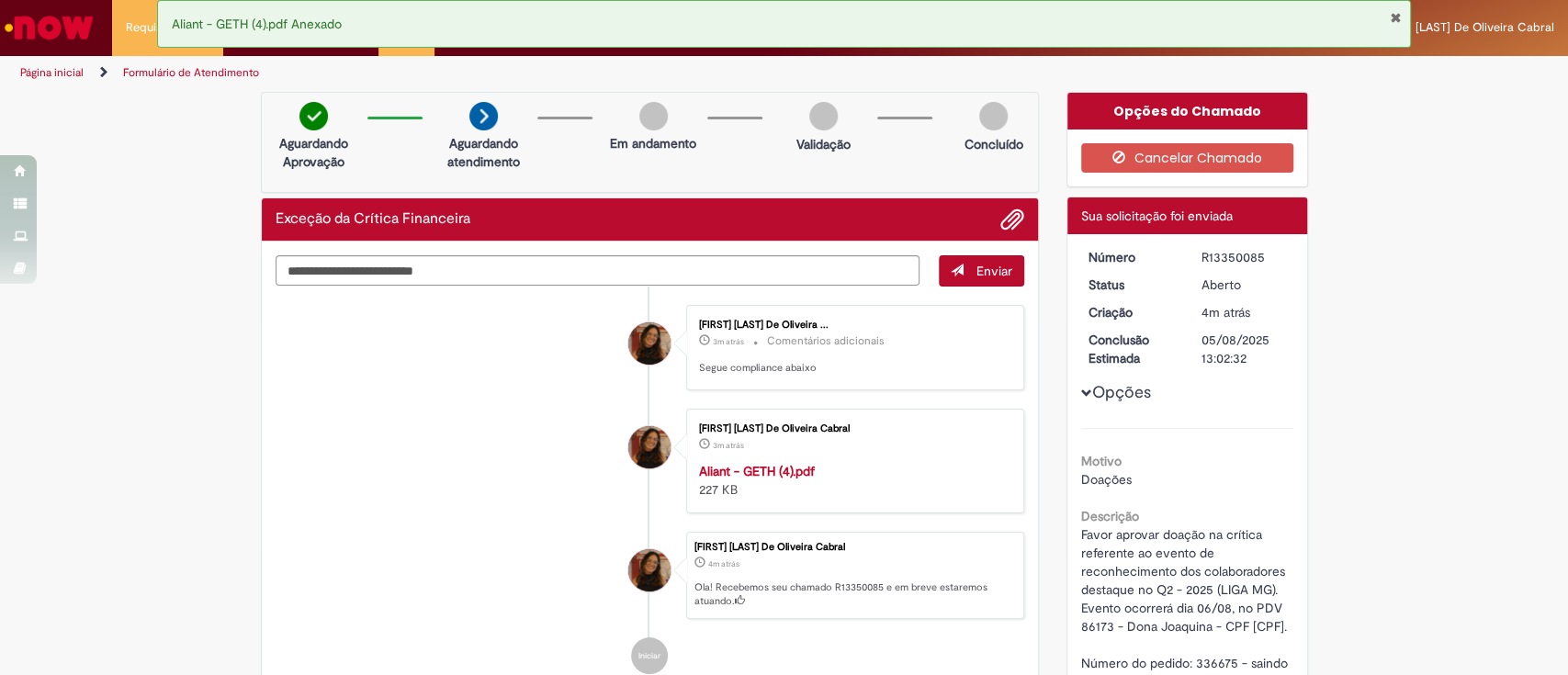 click on "Verificar Código de Barras
Aguardando Aprovação
Aguardando atendimento
Em andamento
Validação
Concluído
Exceção da Crítica Financeira
Enviar
[FIRST] [LAST] ...
3m atrás 3 minutos atrás     Comentários adicionais
Segue compliance abaixo" at bounding box center [784, 519] 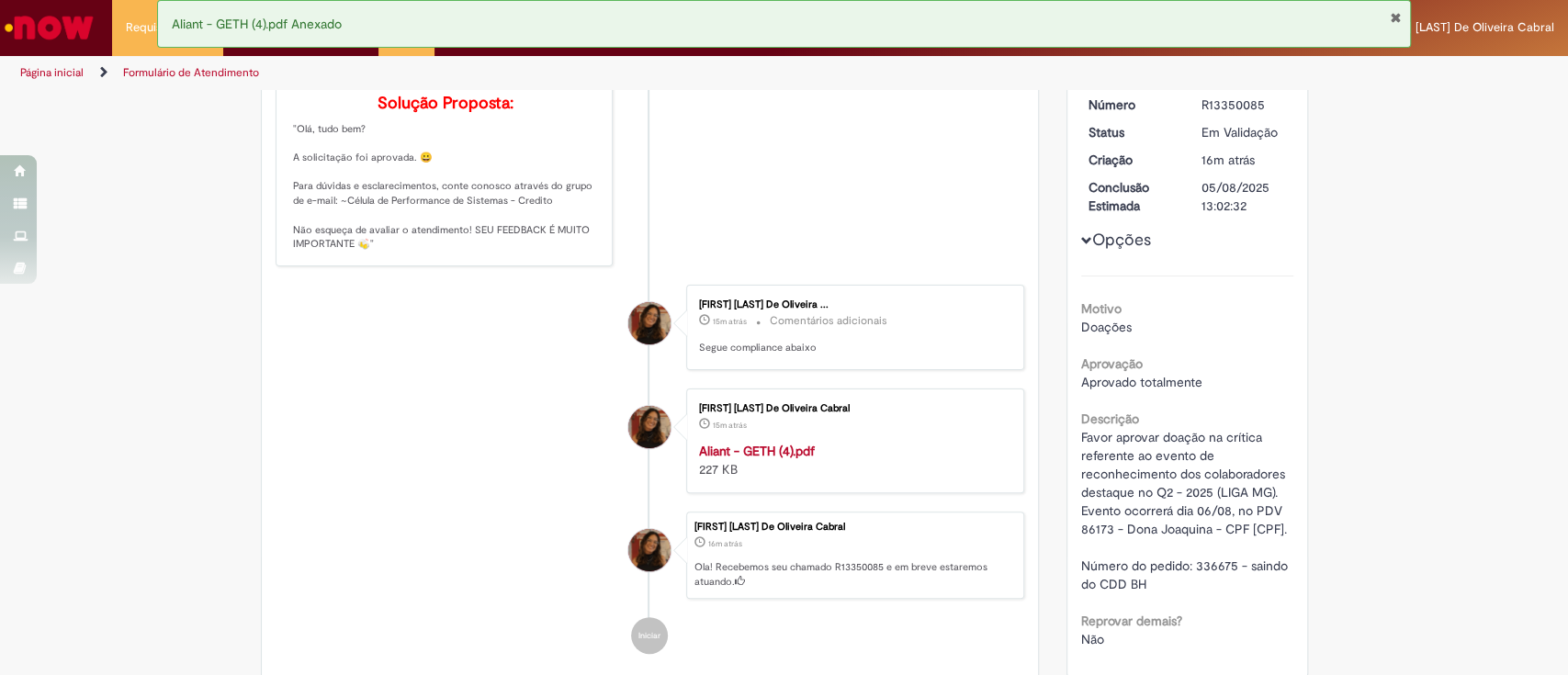 scroll, scrollTop: 0, scrollLeft: 0, axis: both 